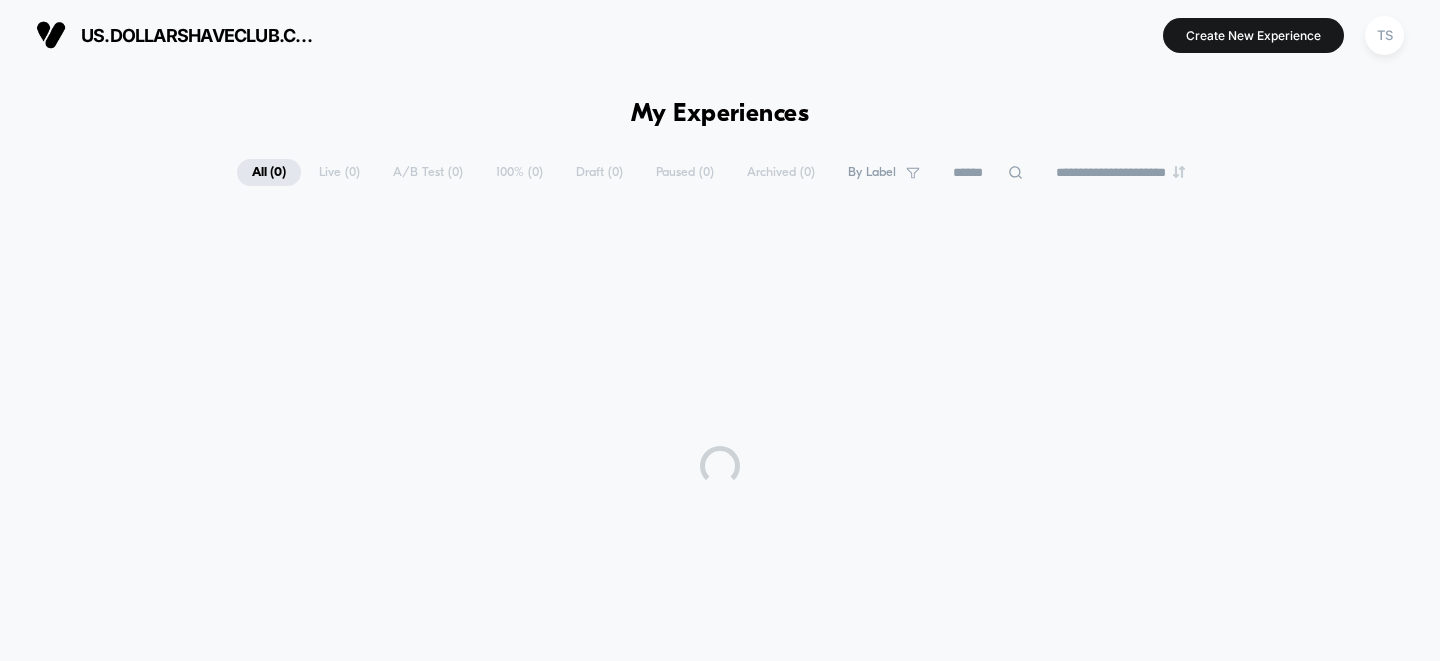 scroll, scrollTop: 0, scrollLeft: 0, axis: both 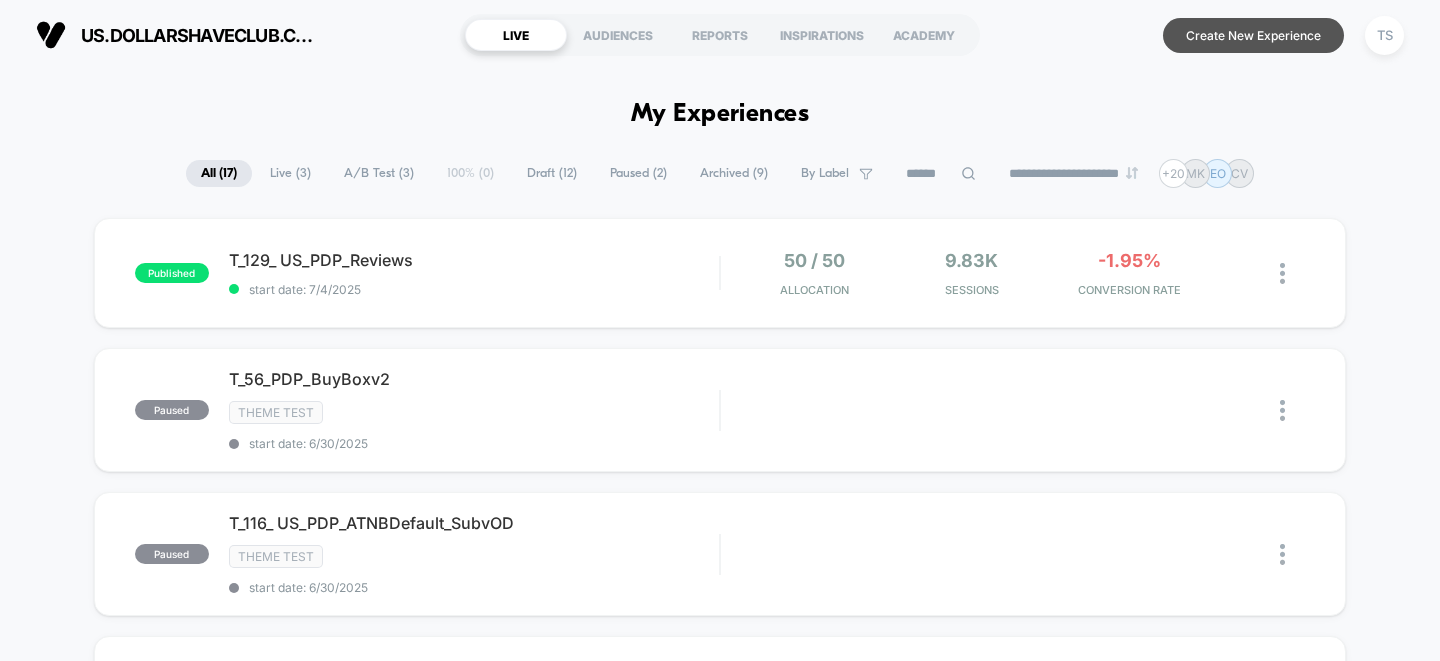 click on "Create New Experience" at bounding box center [1253, 35] 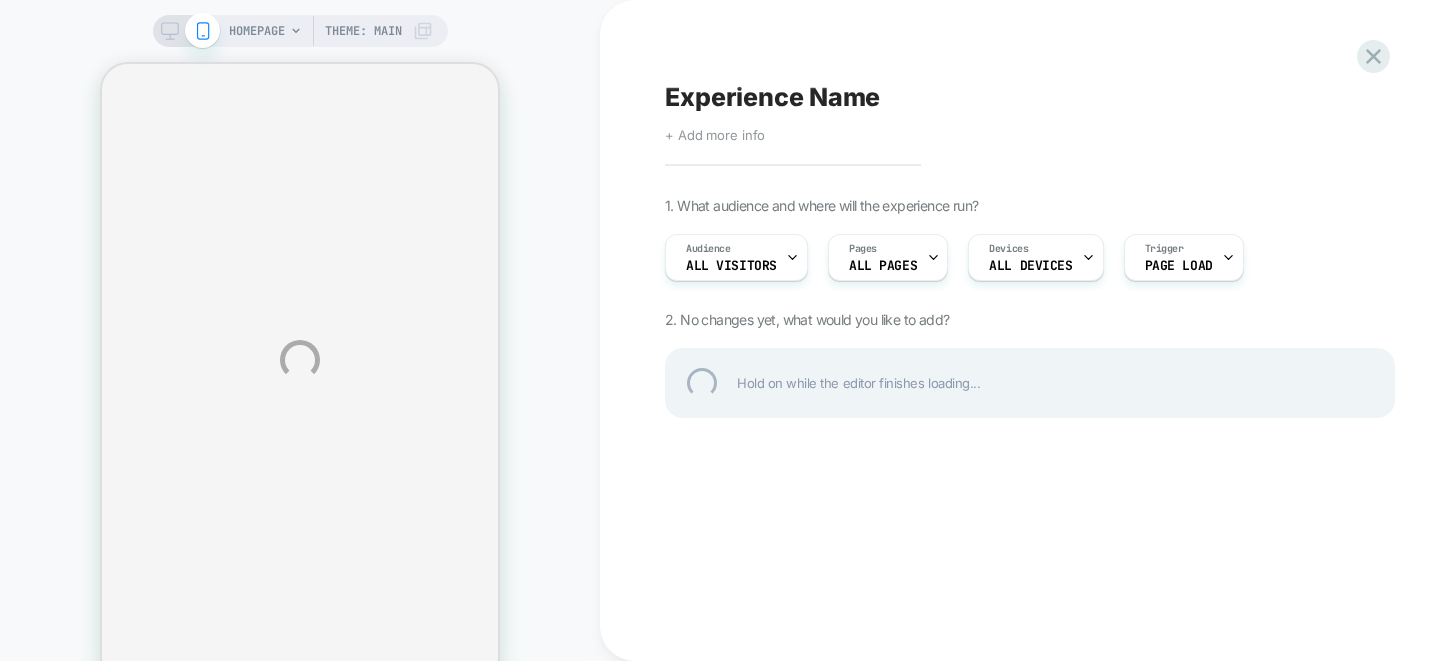 click on "Experience Name" at bounding box center (1030, 97) 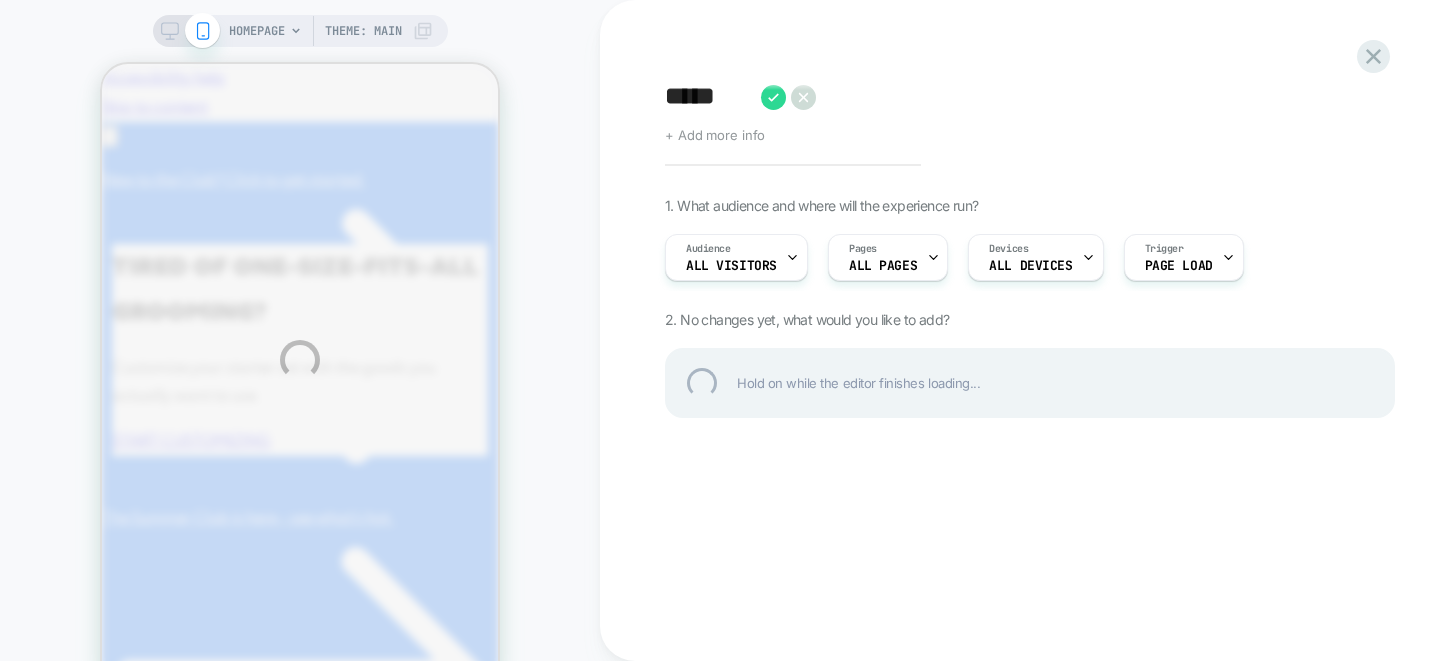 scroll, scrollTop: 0, scrollLeft: 0, axis: both 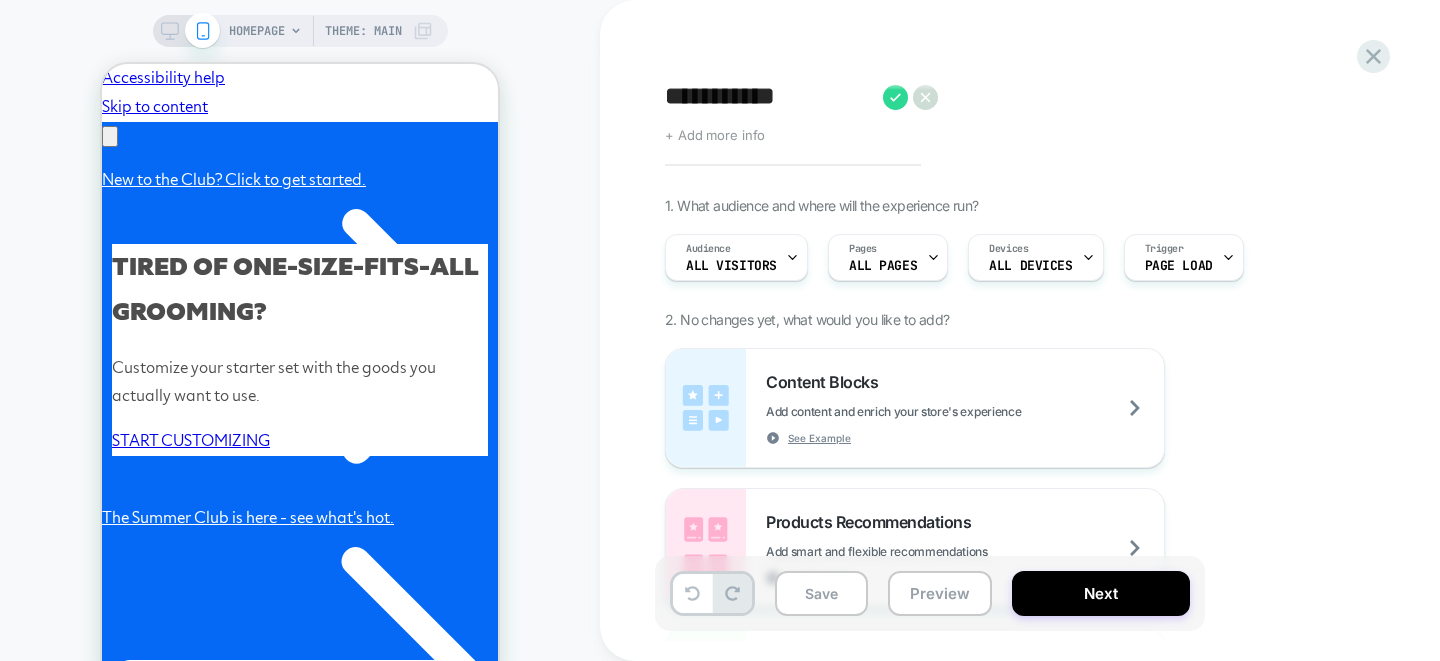 type on "**********" 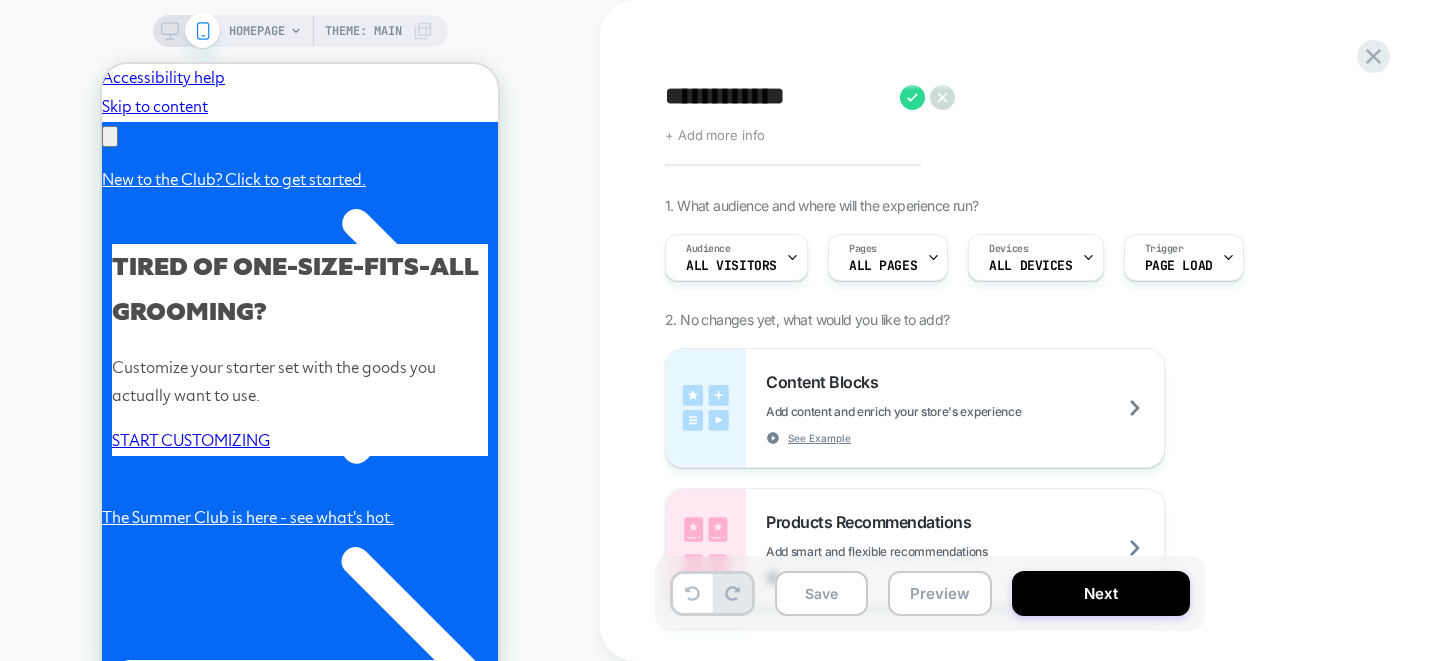 scroll, scrollTop: 0, scrollLeft: 0, axis: both 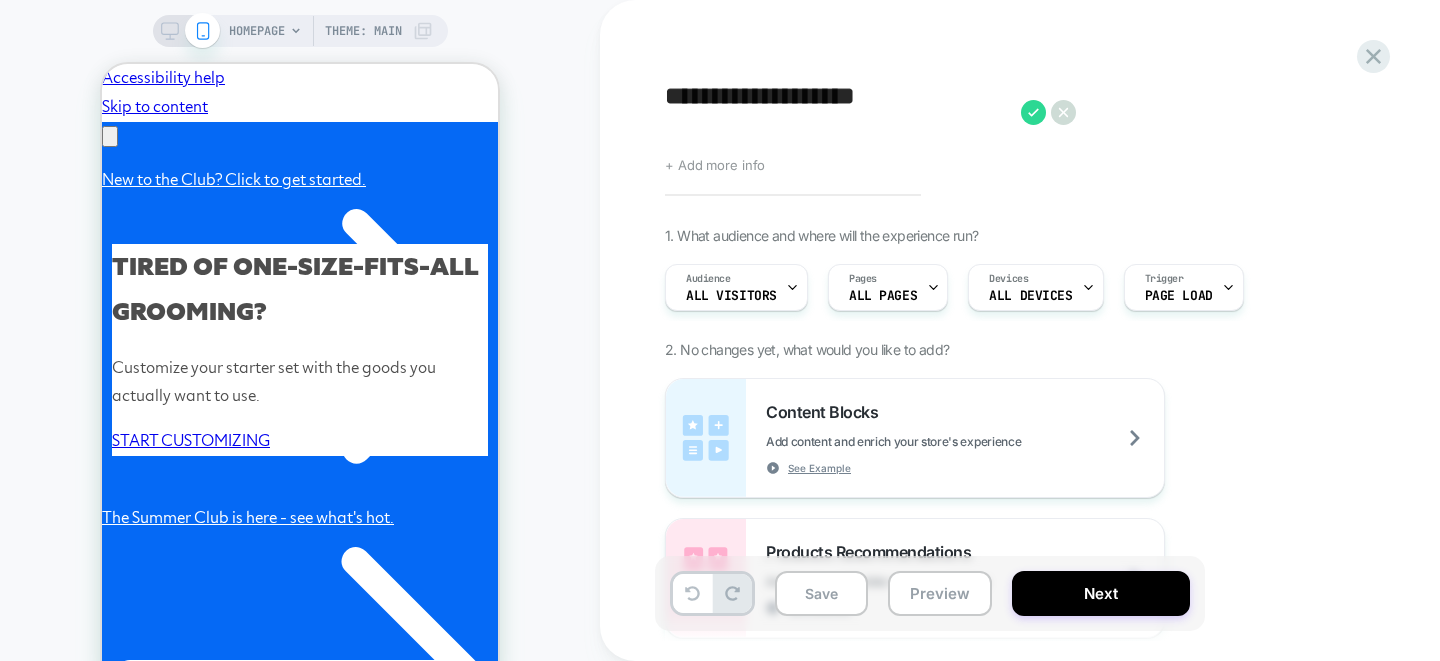 click on "**********" at bounding box center [838, 112] 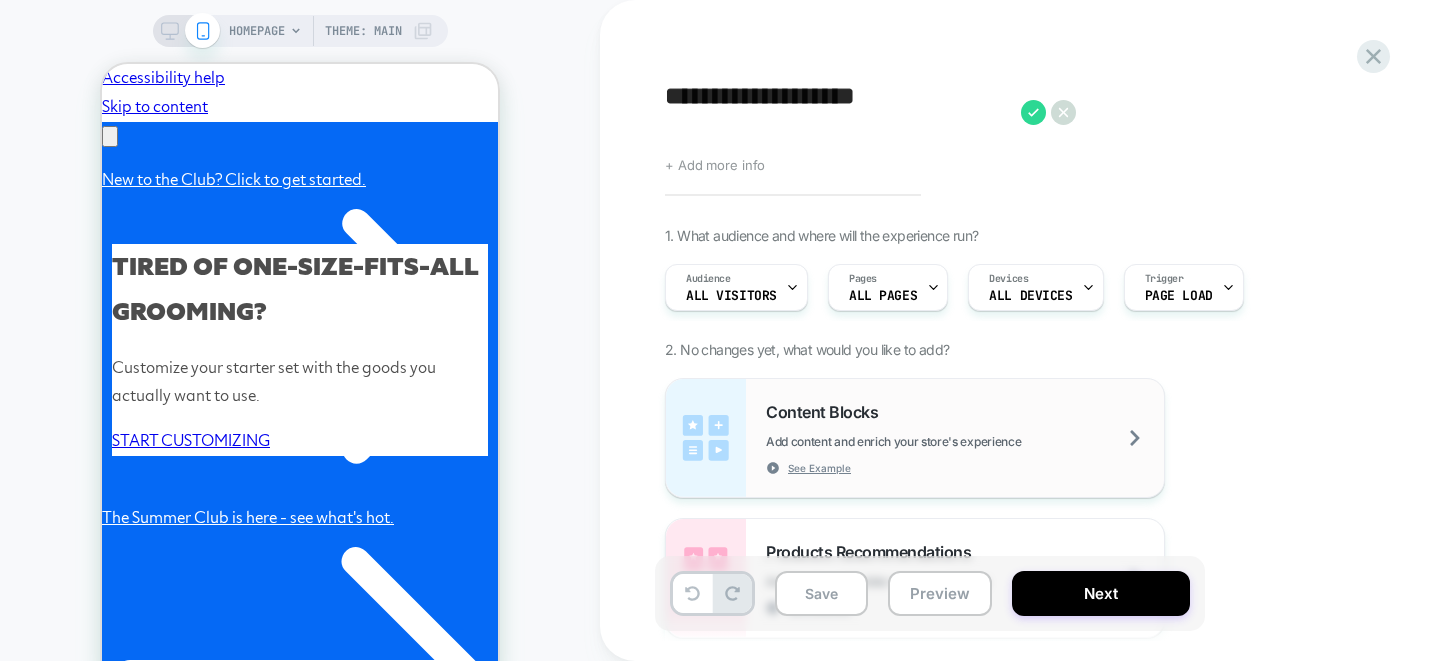 scroll, scrollTop: 0, scrollLeft: 310, axis: horizontal 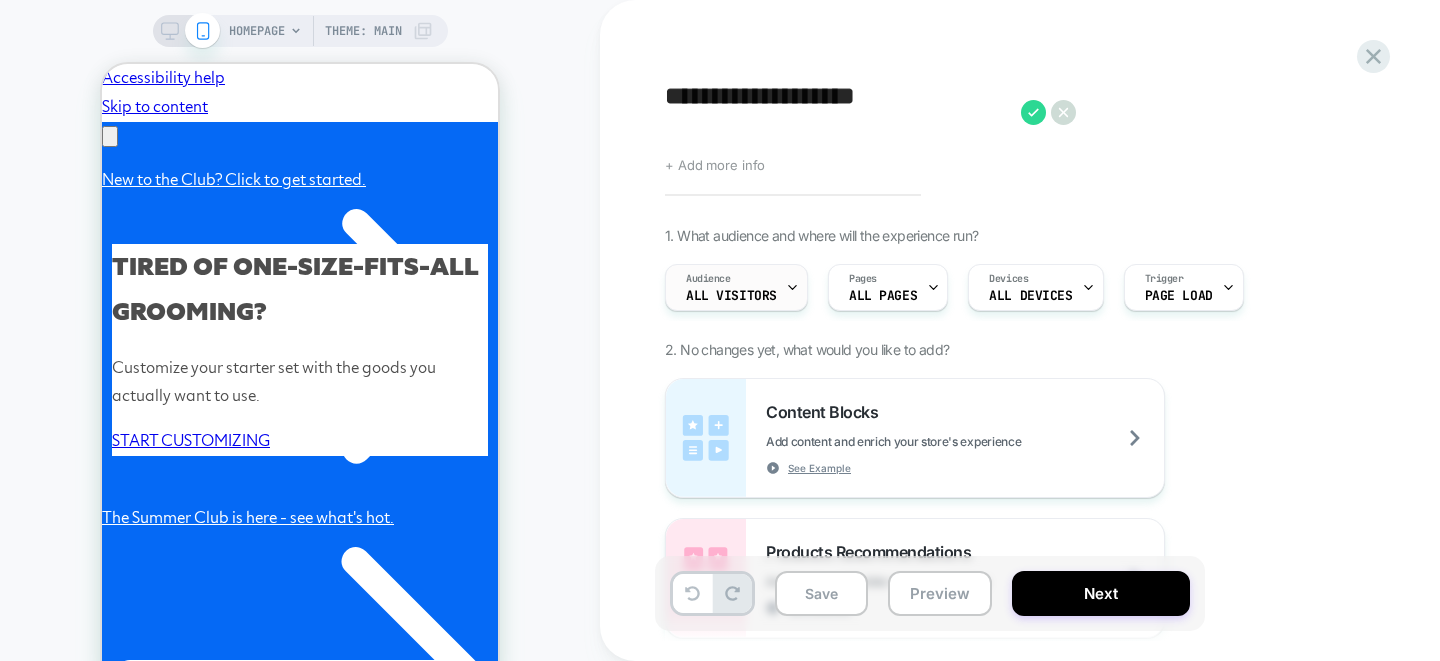 click on "Audience All Visitors" at bounding box center [731, 287] 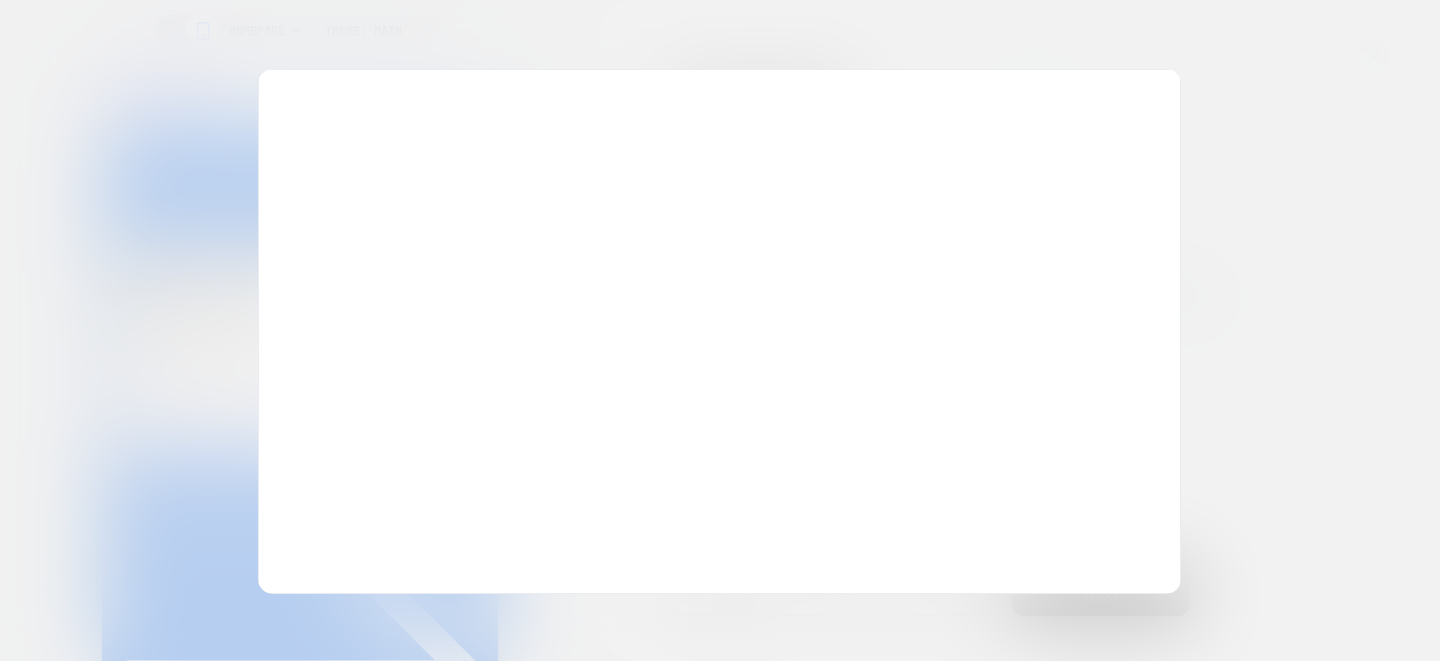 scroll, scrollTop: 0, scrollLeft: 0, axis: both 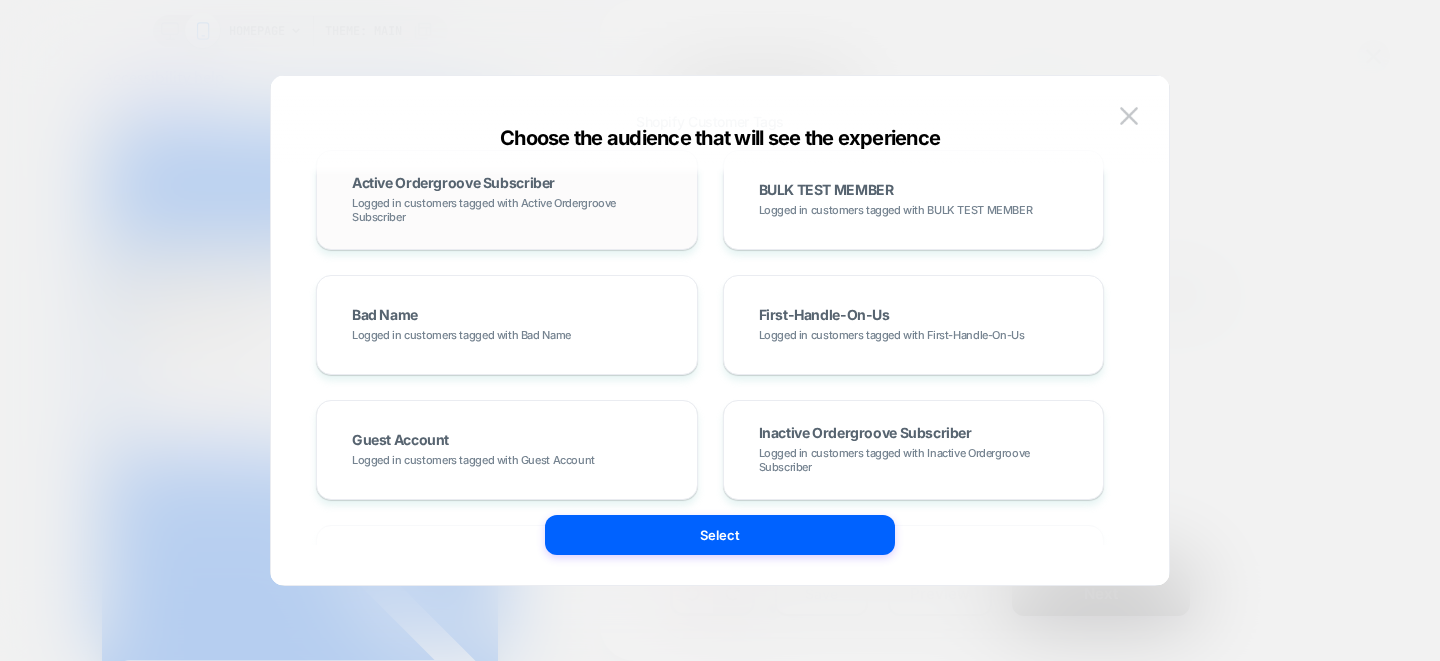 click on "Logged in customers tagged with Active Ordergroove Subscriber" at bounding box center [507, 210] 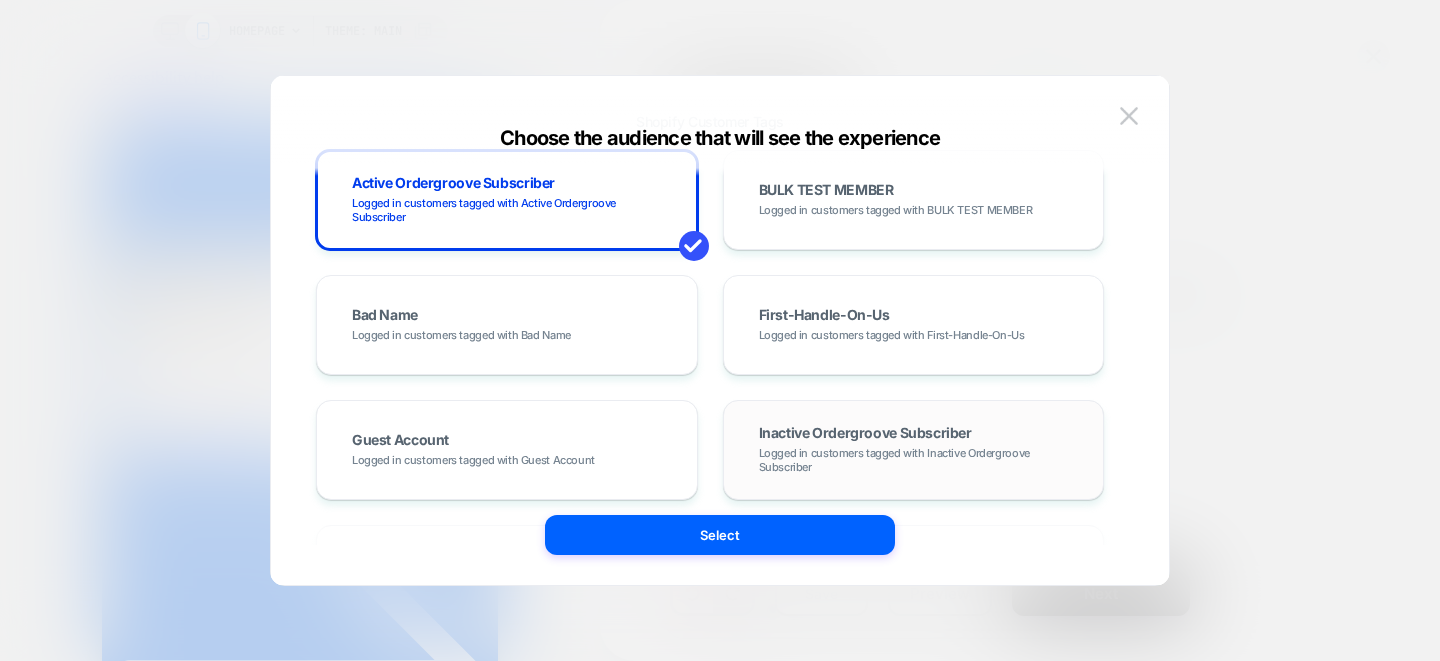 click on "Logged in customers tagged with Inactive Ordergroove Subscriber" at bounding box center (914, 460) 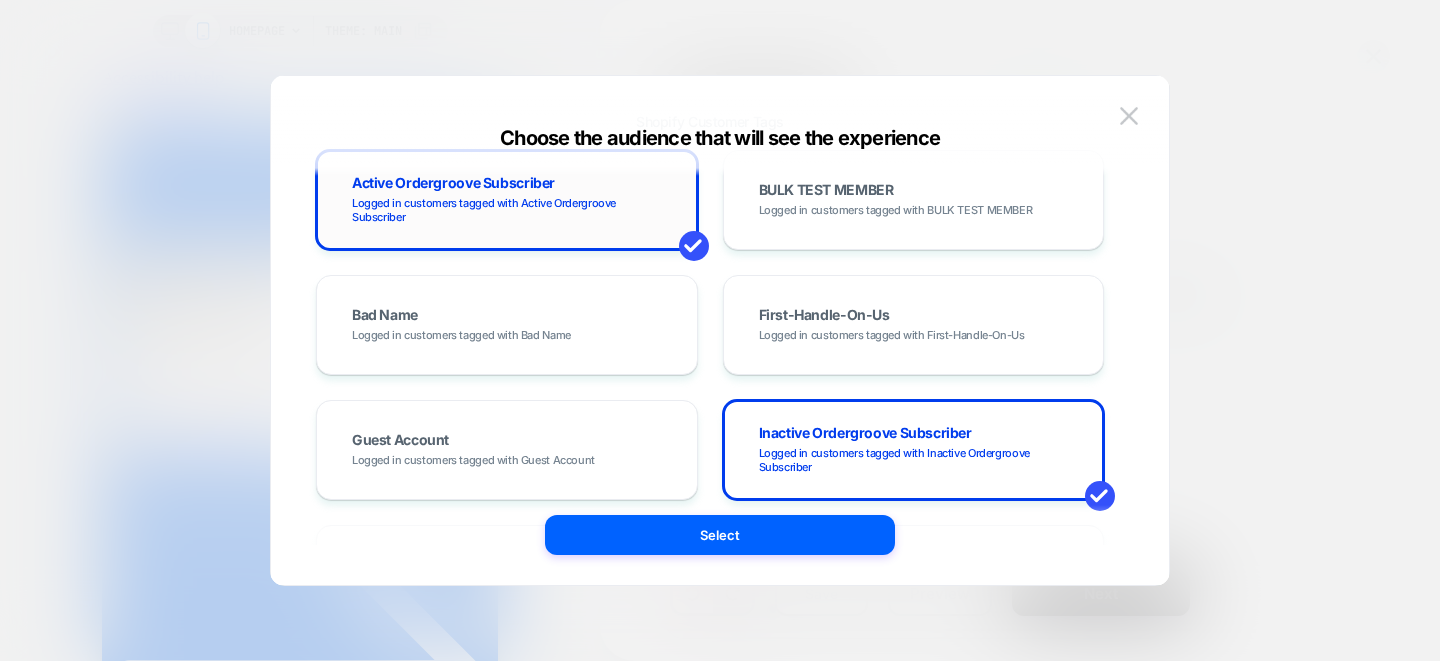 click on "Logged in customers tagged with Active Ordergroove Subscriber" at bounding box center (507, 210) 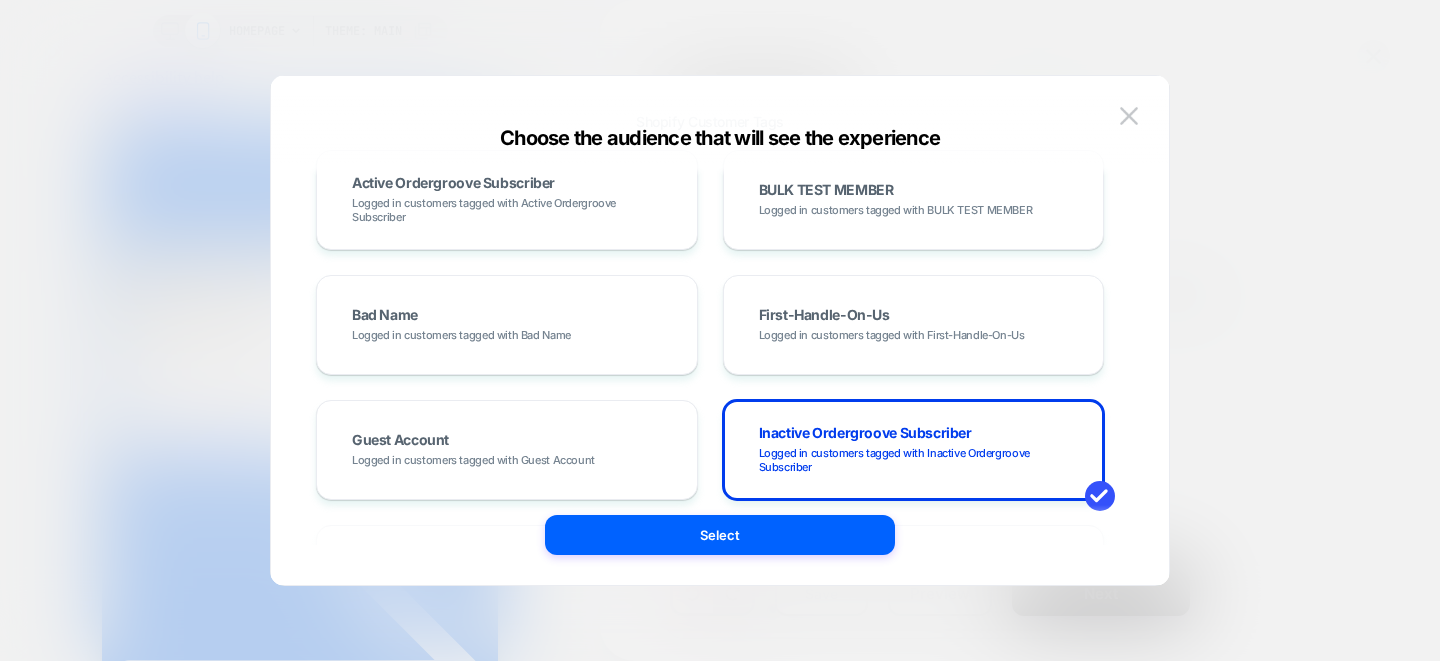 scroll, scrollTop: 0, scrollLeft: 0, axis: both 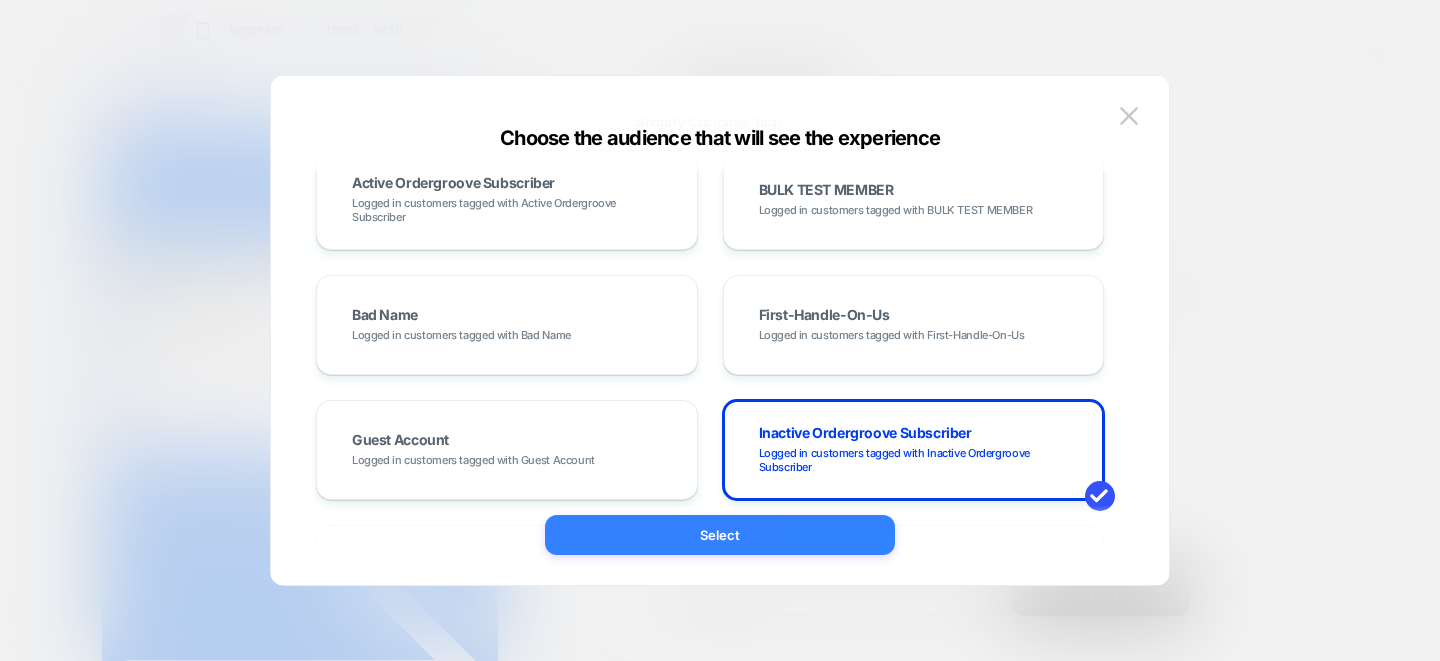 click on "Select" at bounding box center [720, 535] 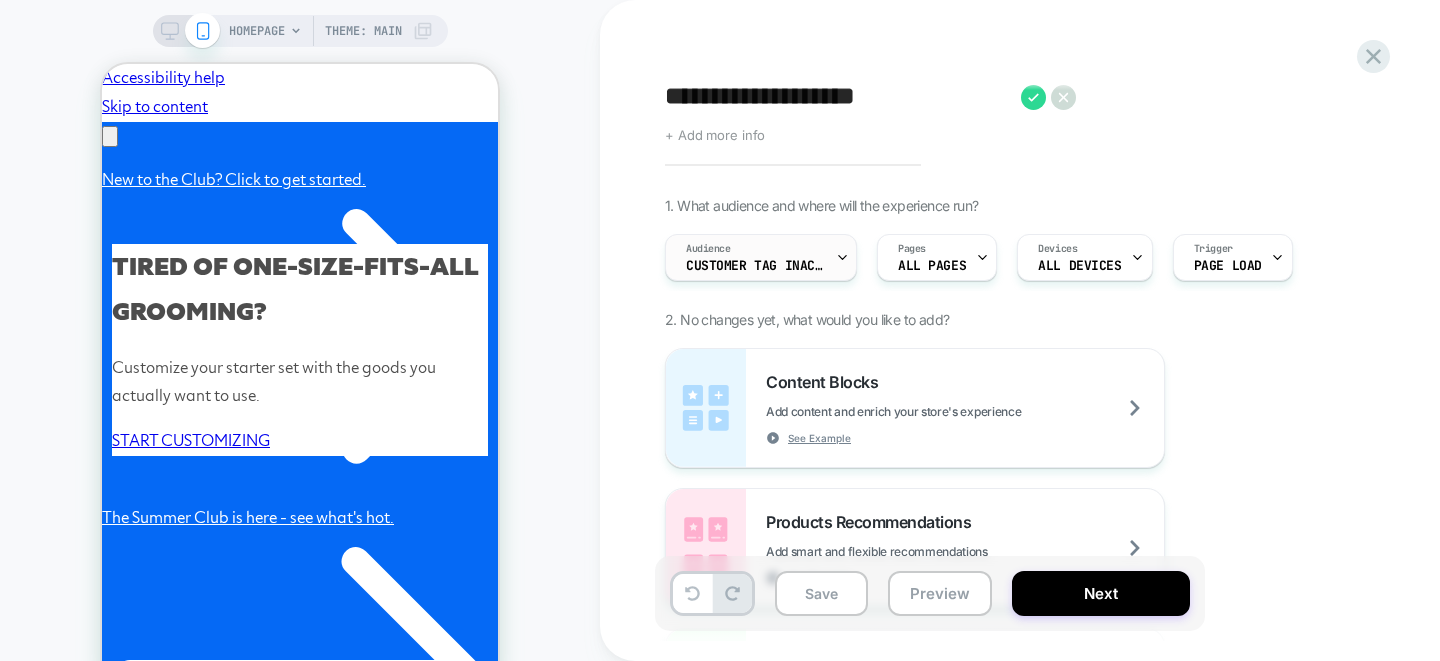 click on "Customer Tag  Inactive Ordergroove Subs..." at bounding box center (756, 266) 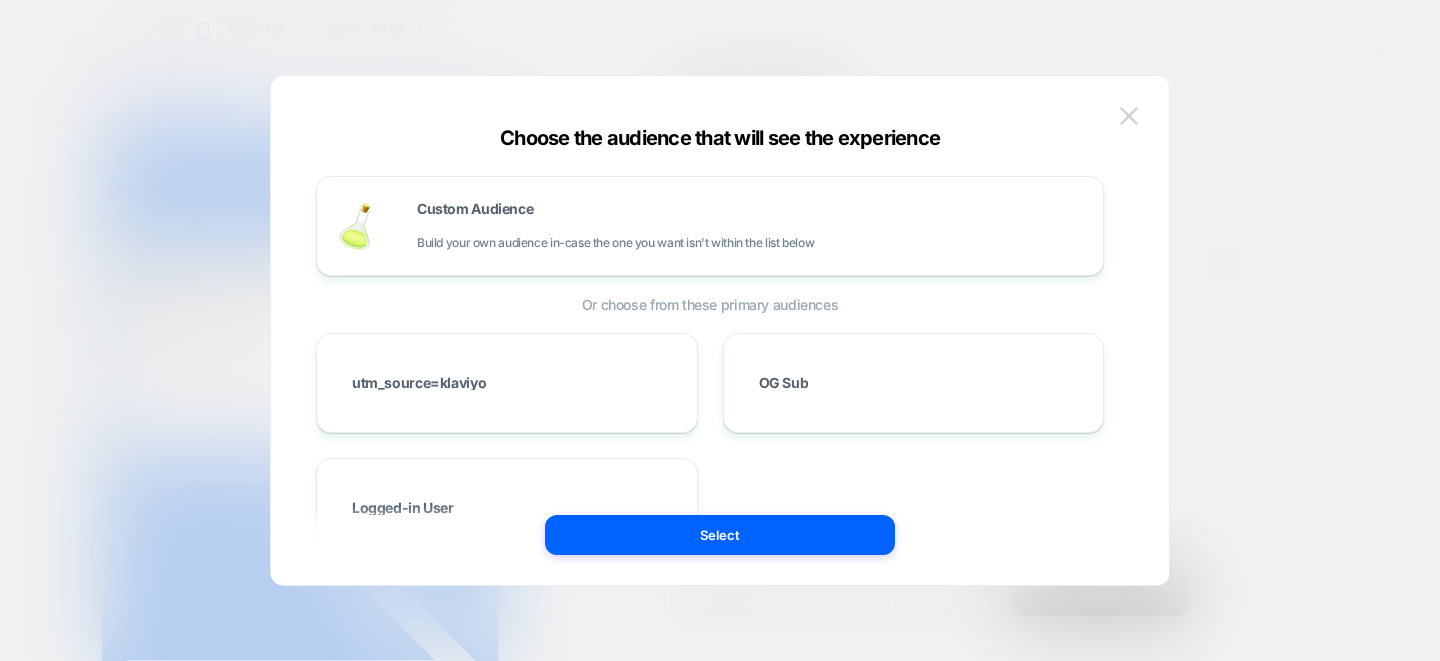 click at bounding box center [1129, 115] 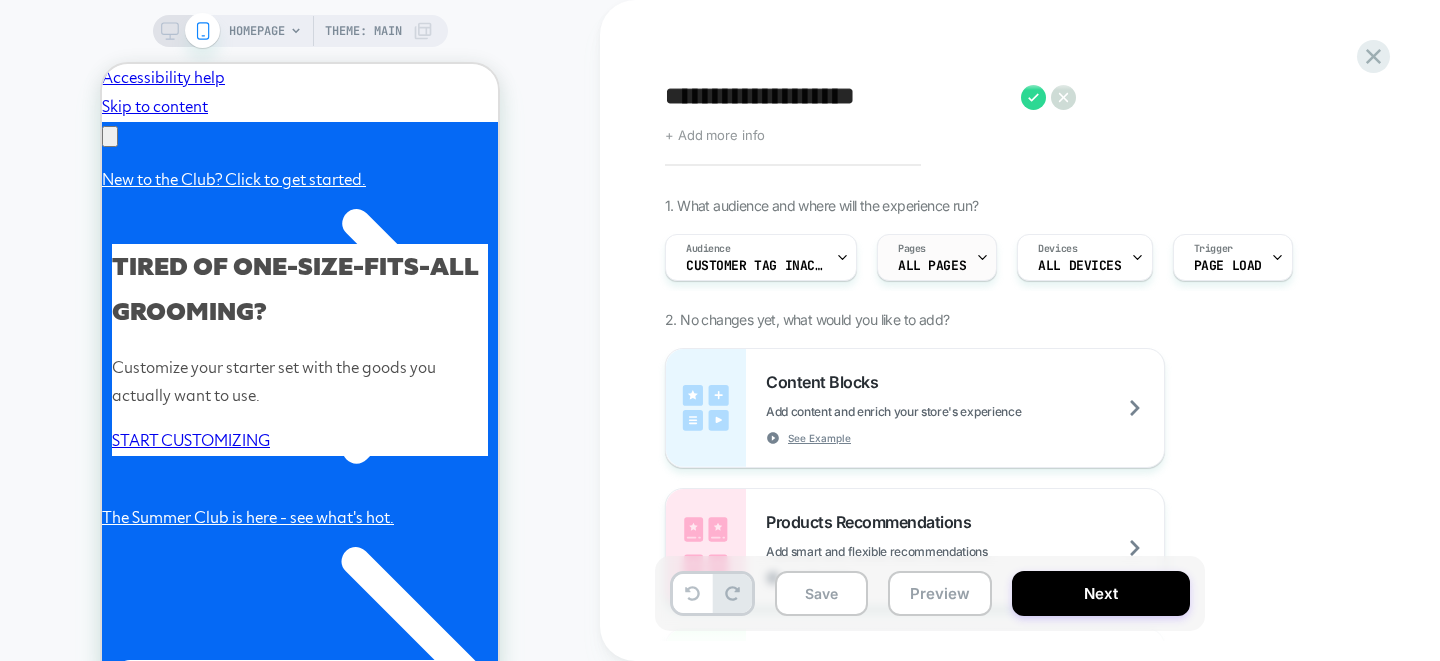 scroll, scrollTop: 0, scrollLeft: 0, axis: both 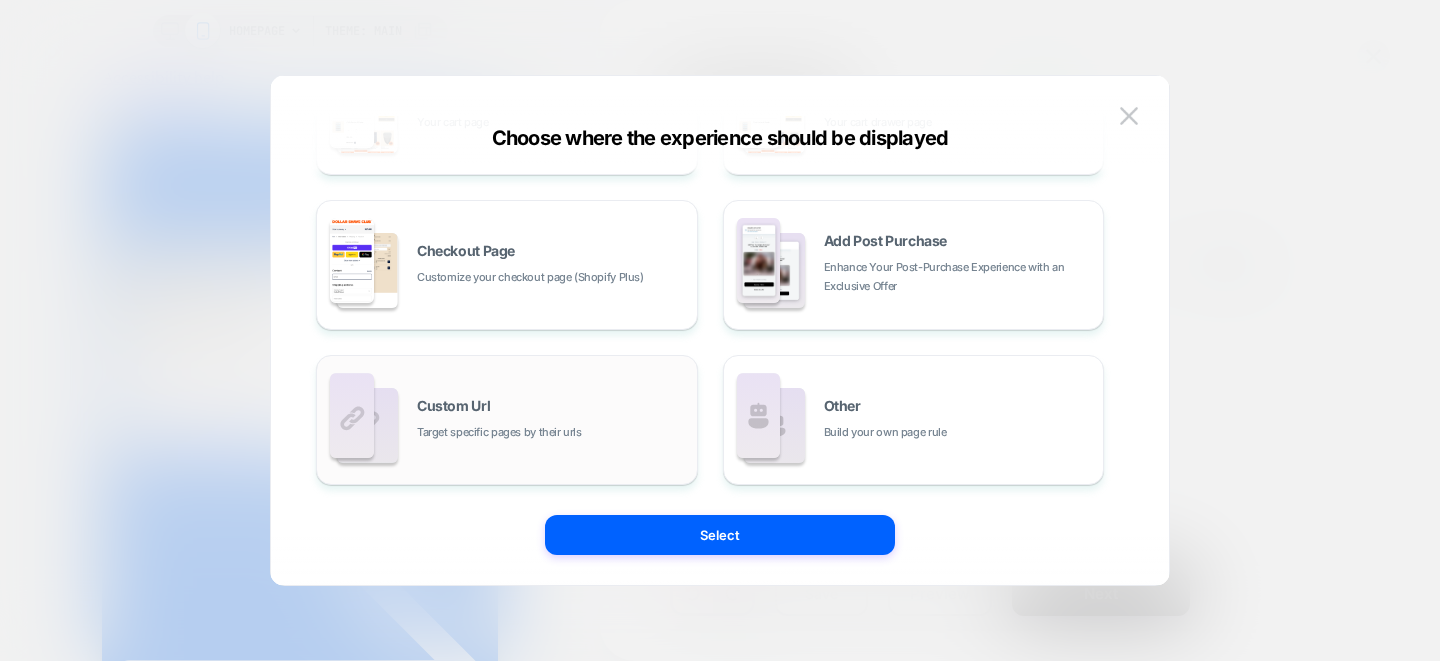 click on "Target specific pages by their urls" at bounding box center (499, 432) 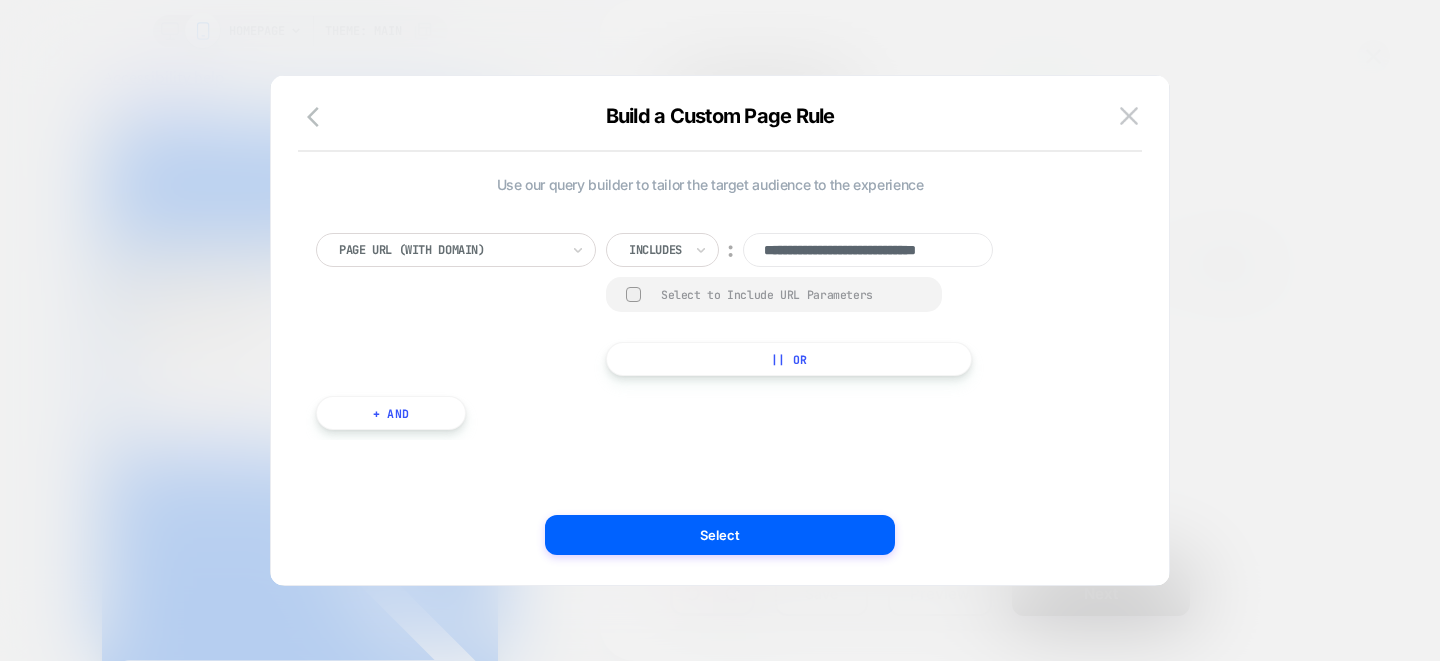 scroll, scrollTop: 0, scrollLeft: 0, axis: both 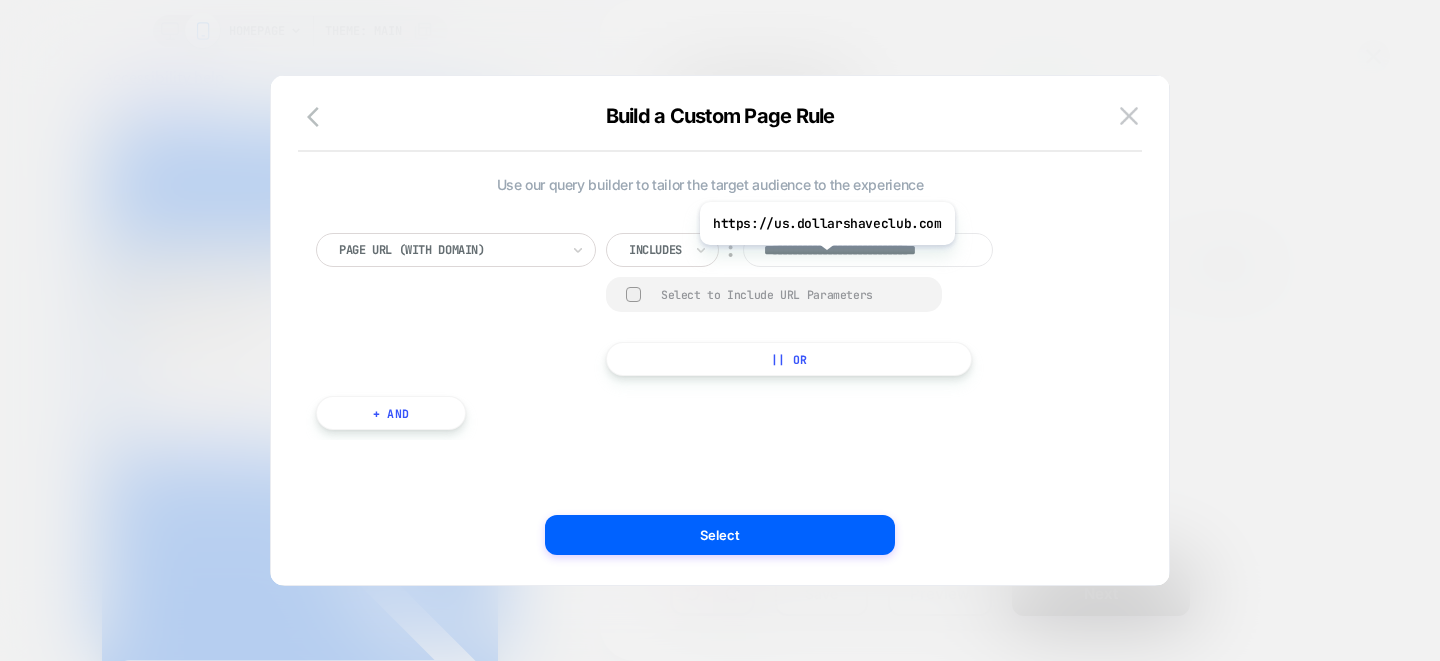 click on "**********" at bounding box center [868, 250] 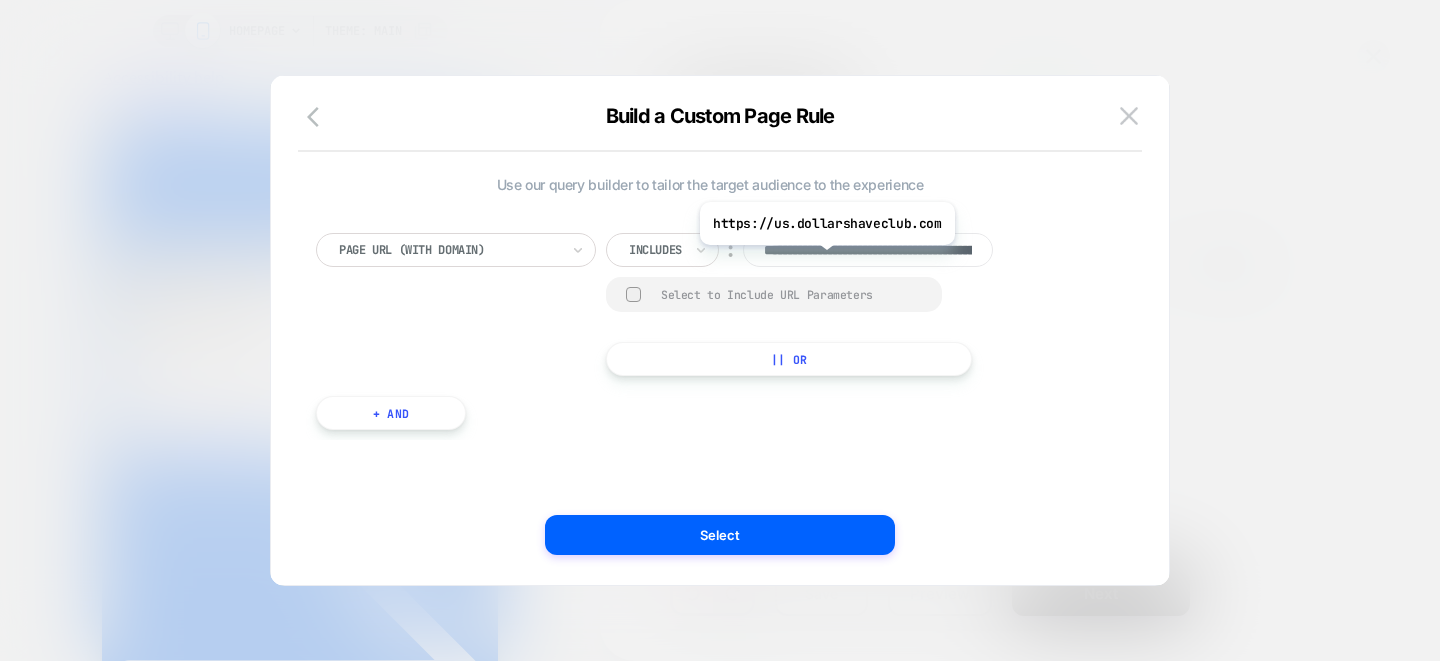 scroll, scrollTop: 0, scrollLeft: 423, axis: horizontal 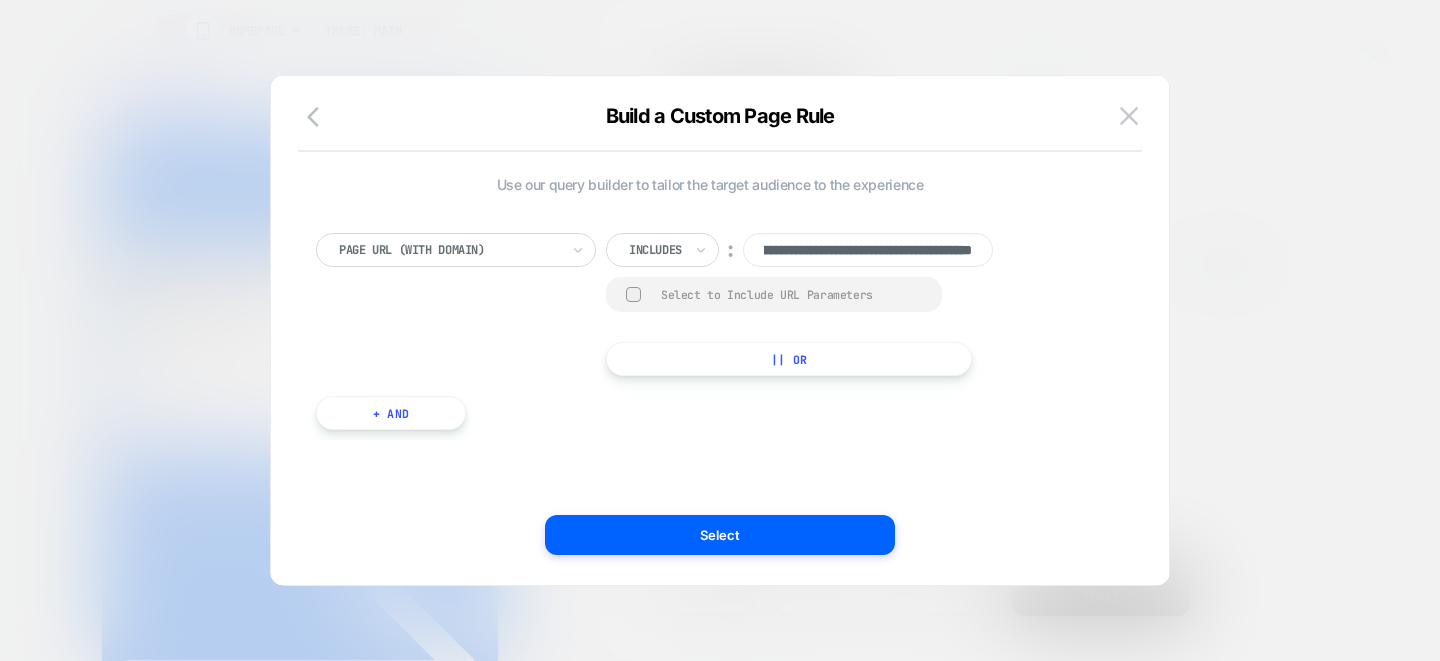 drag, startPoint x: 784, startPoint y: 251, endPoint x: 1136, endPoint y: 265, distance: 352.2783 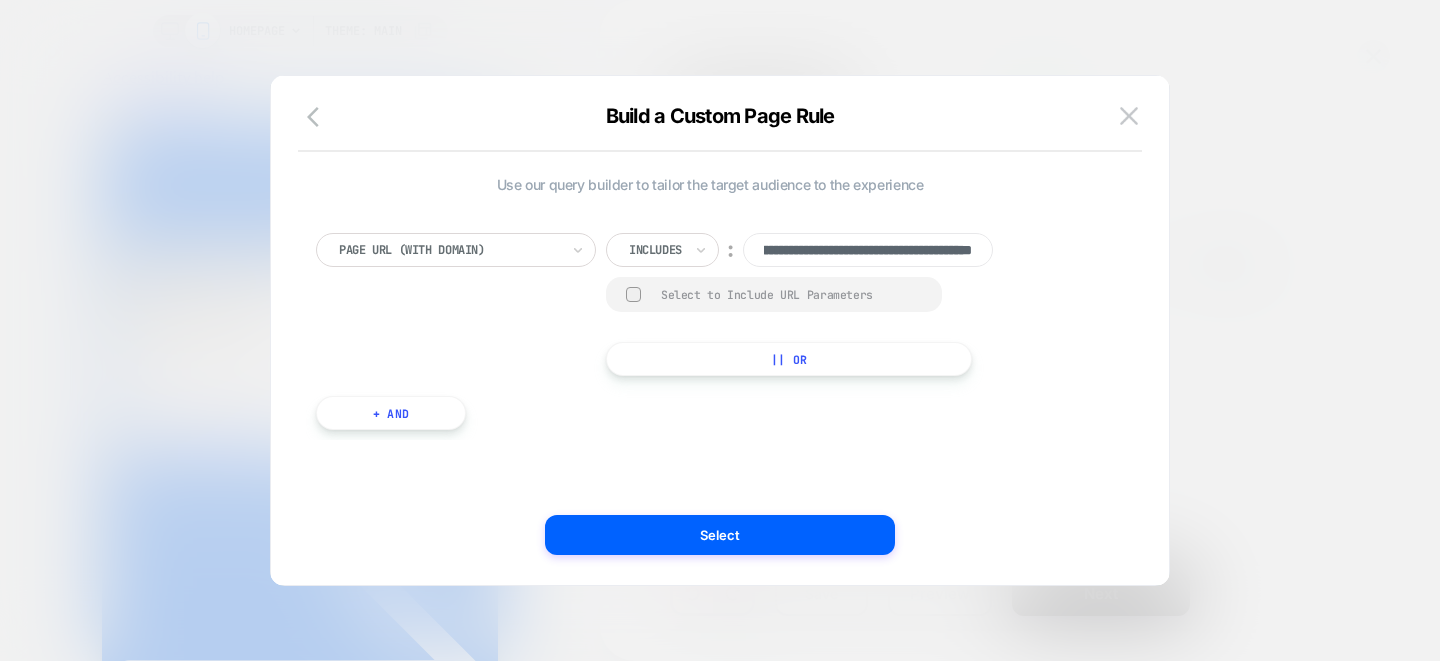 scroll, scrollTop: 0, scrollLeft: 230, axis: horizontal 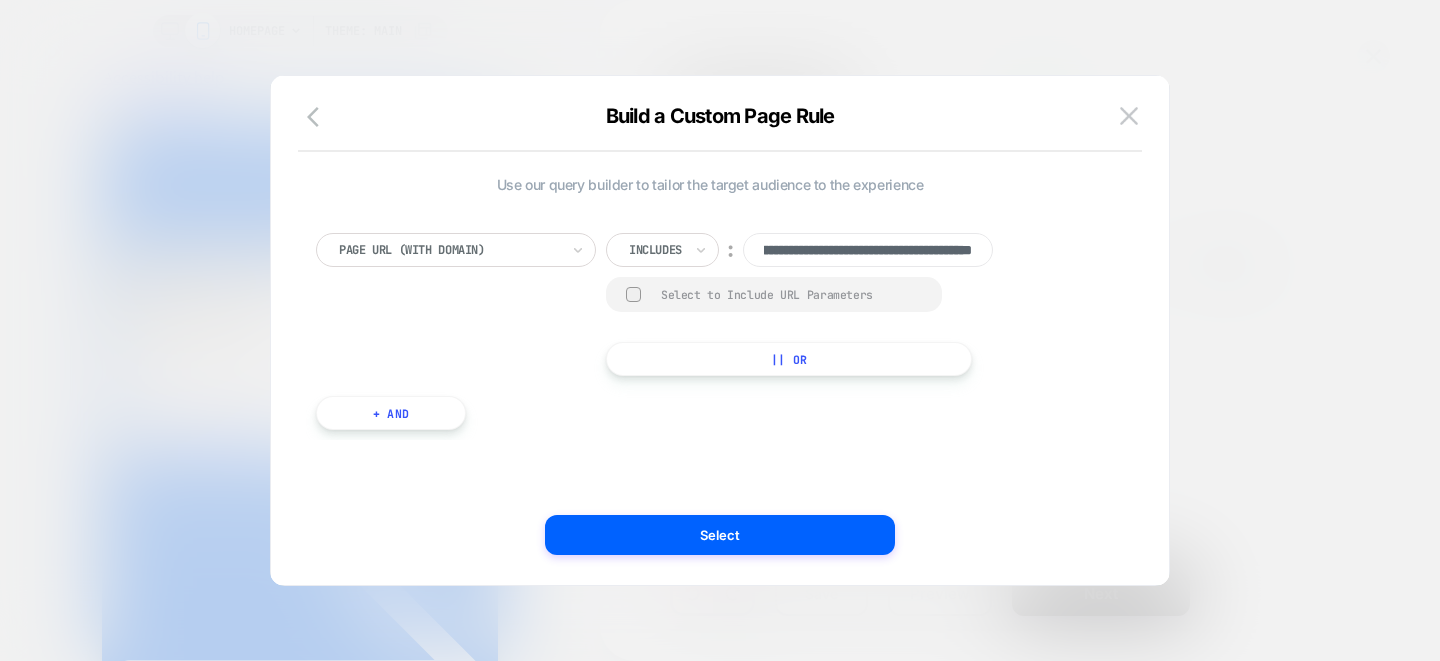 type on "**********" 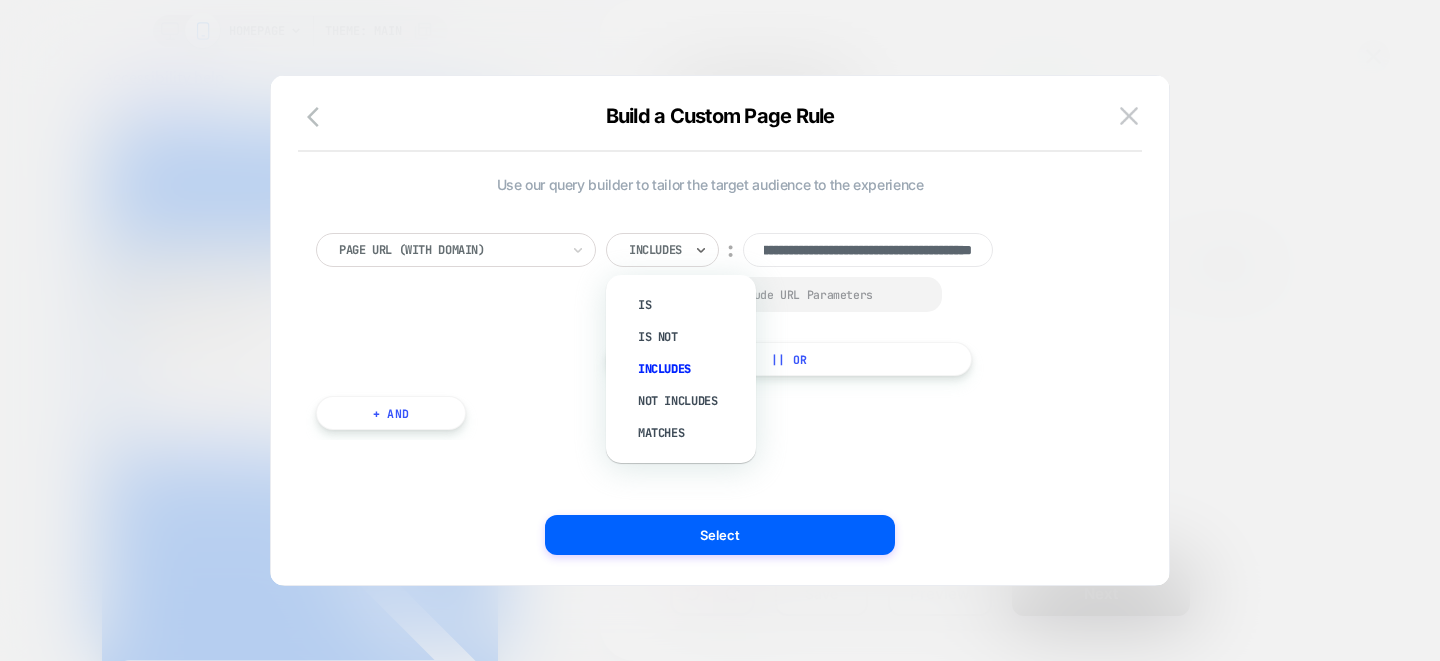 scroll, scrollTop: 0, scrollLeft: 0, axis: both 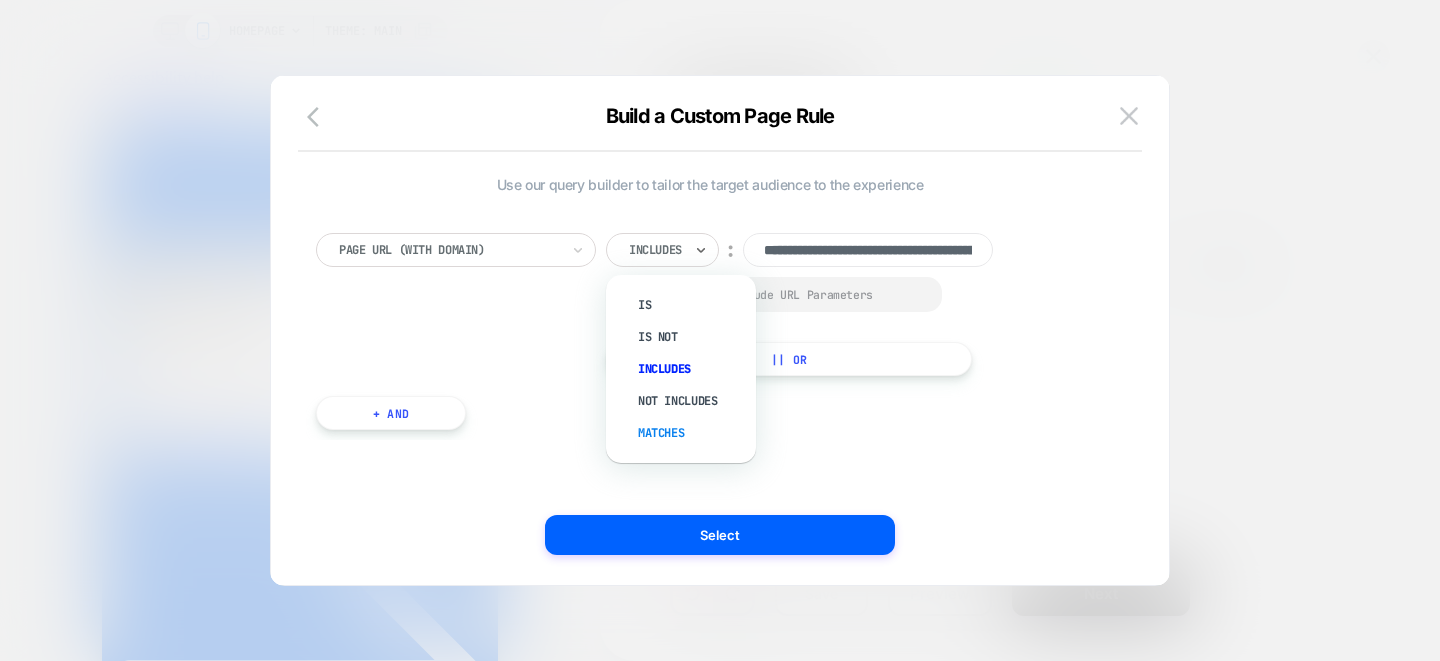 click on "Matches" at bounding box center (691, 433) 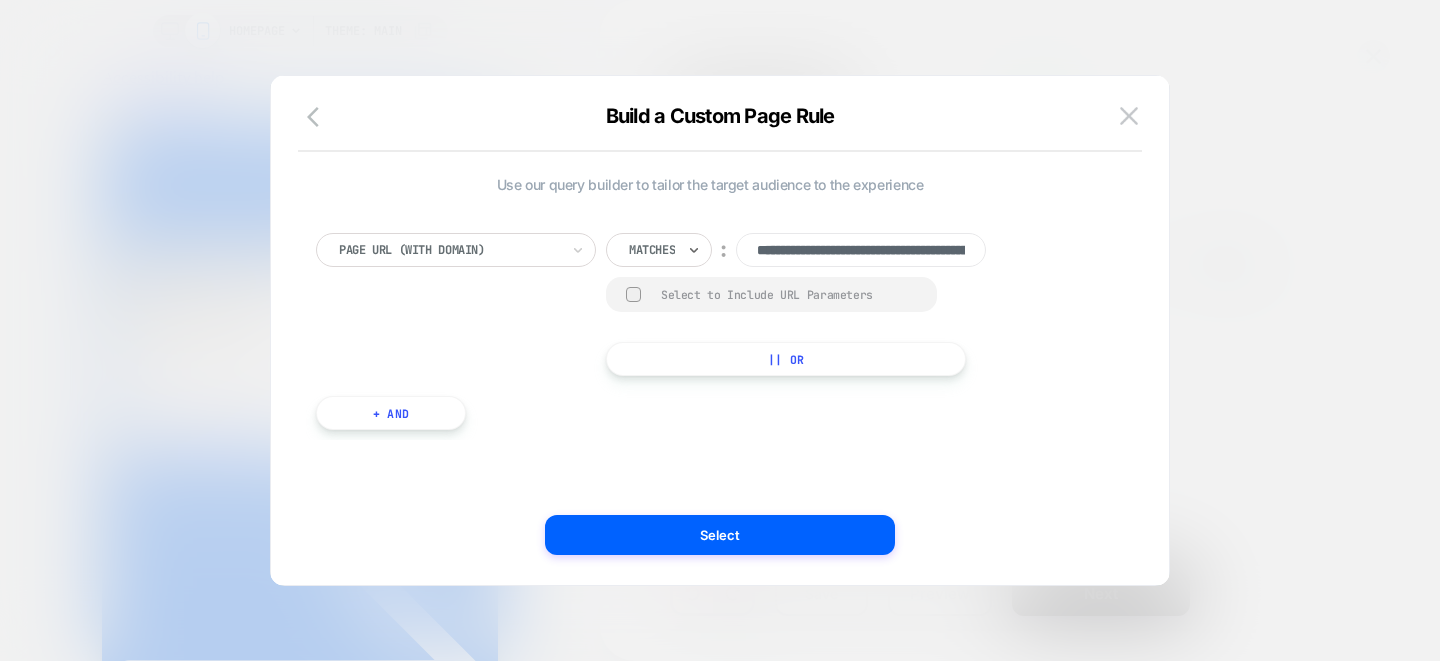 scroll, scrollTop: 0, scrollLeft: 0, axis: both 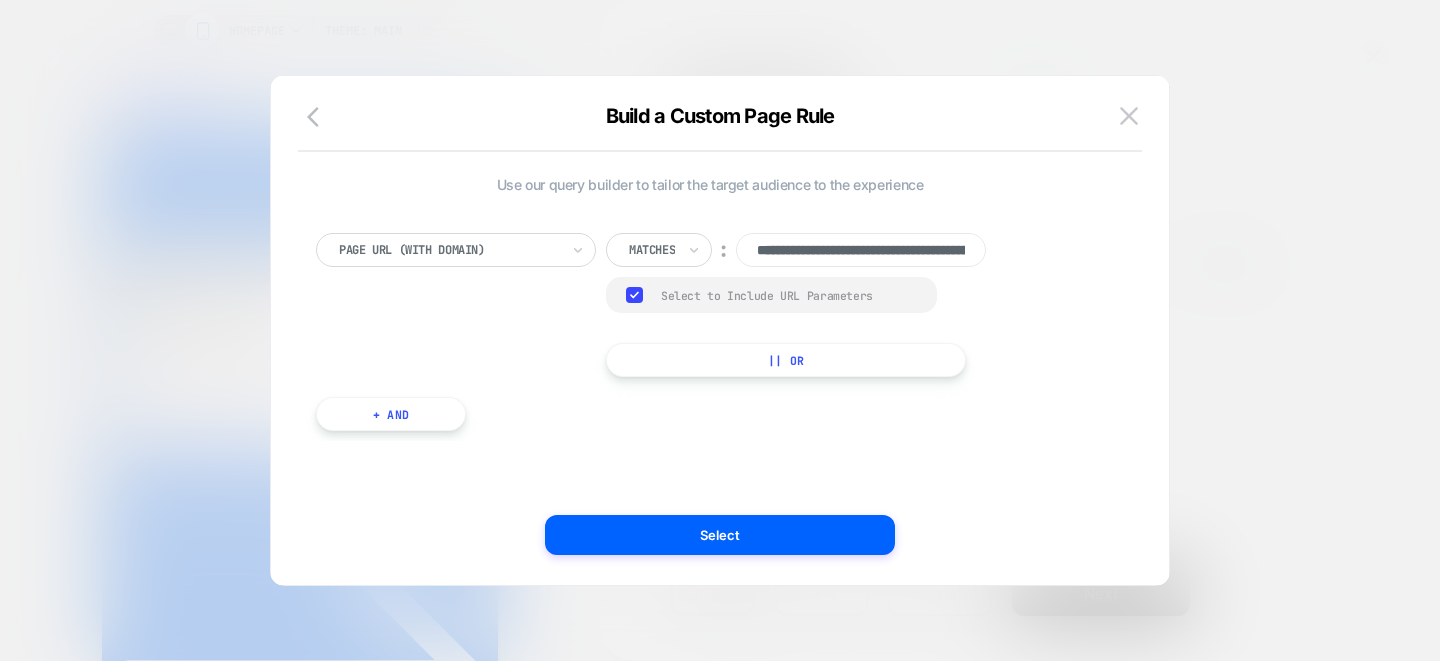 click 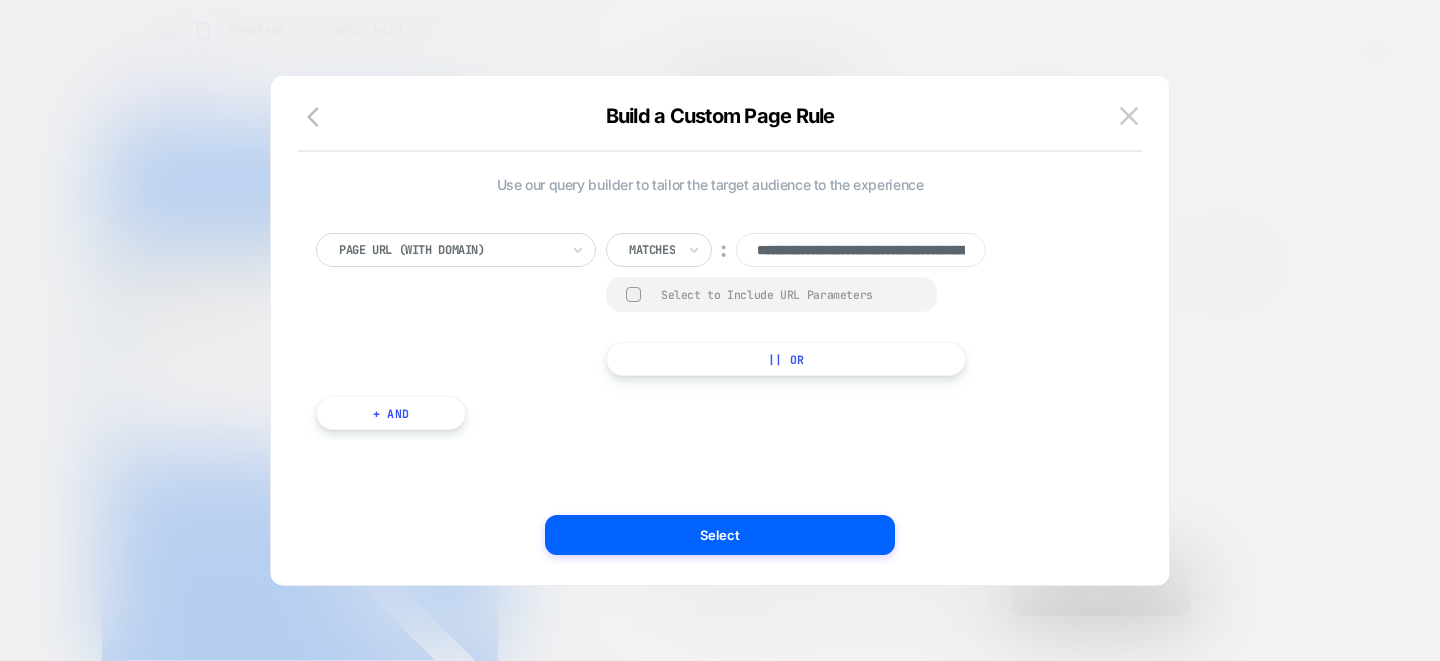 scroll, scrollTop: 0, scrollLeft: 230, axis: horizontal 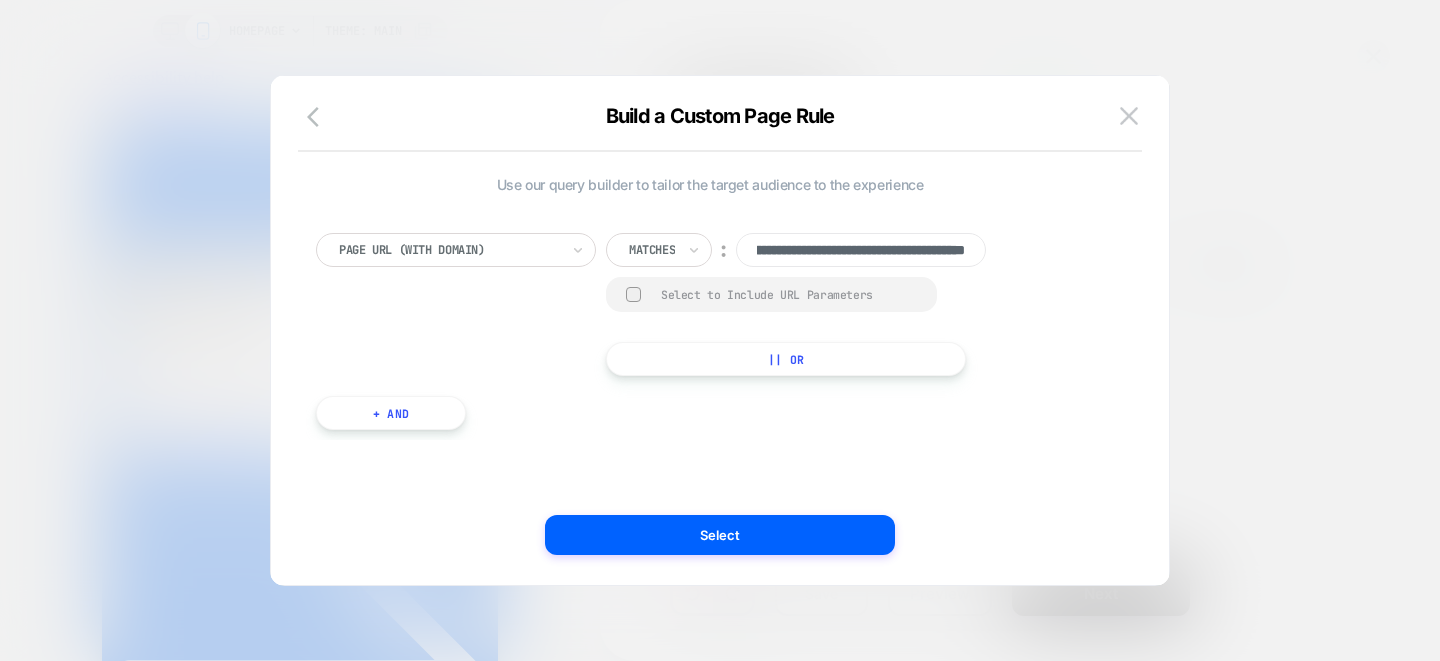 drag, startPoint x: 837, startPoint y: 243, endPoint x: 1090, endPoint y: 282, distance: 255.98828 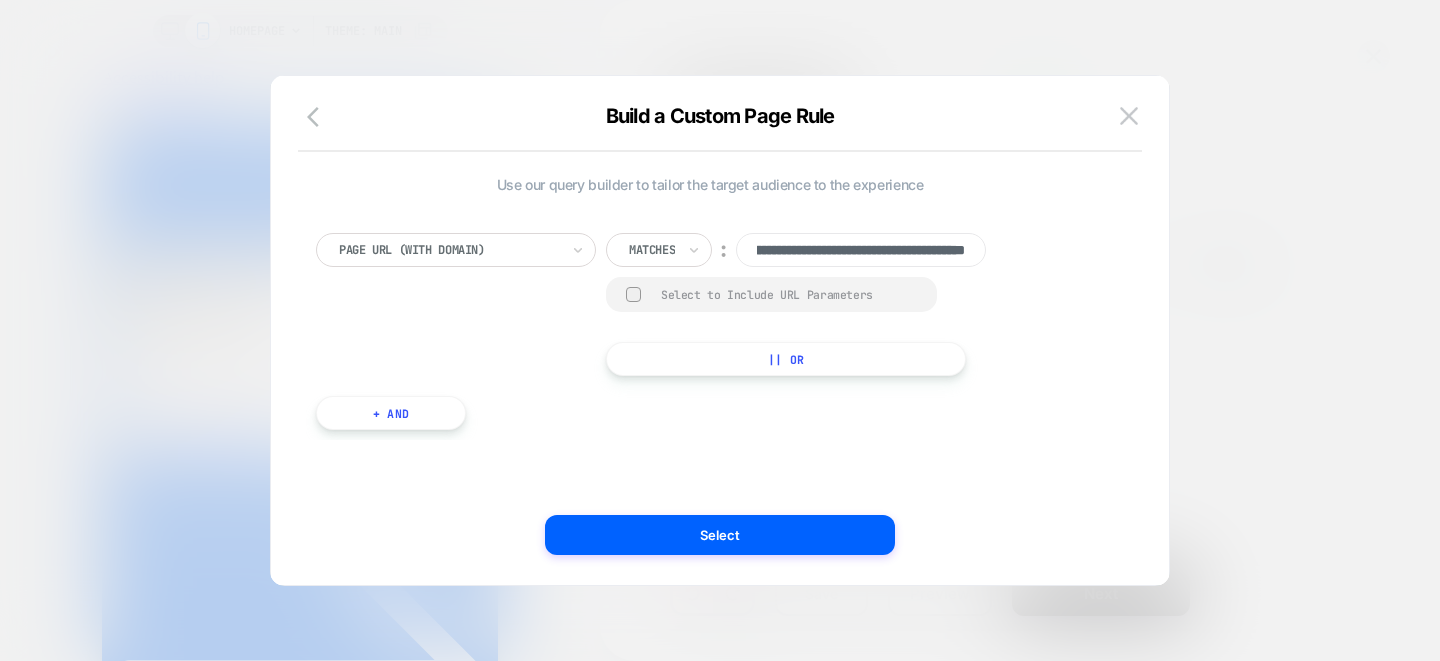 scroll, scrollTop: 0, scrollLeft: 0, axis: both 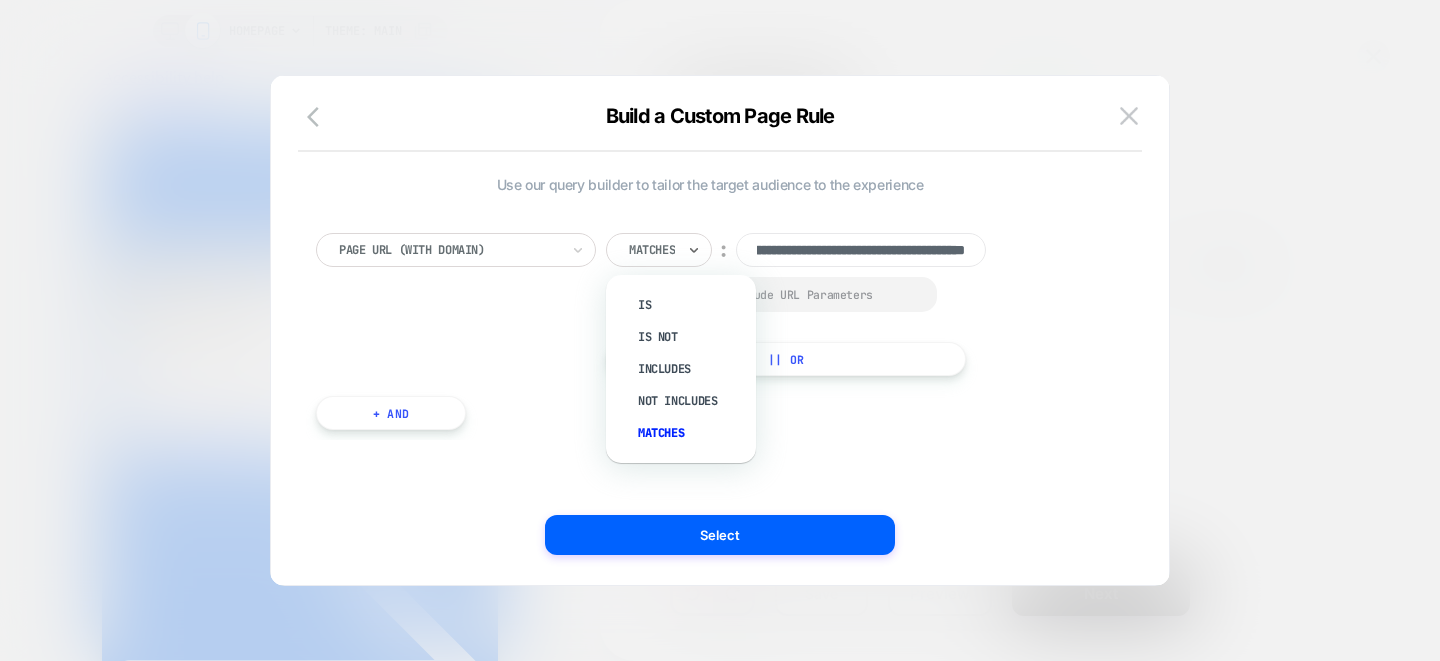 click at bounding box center (652, 250) 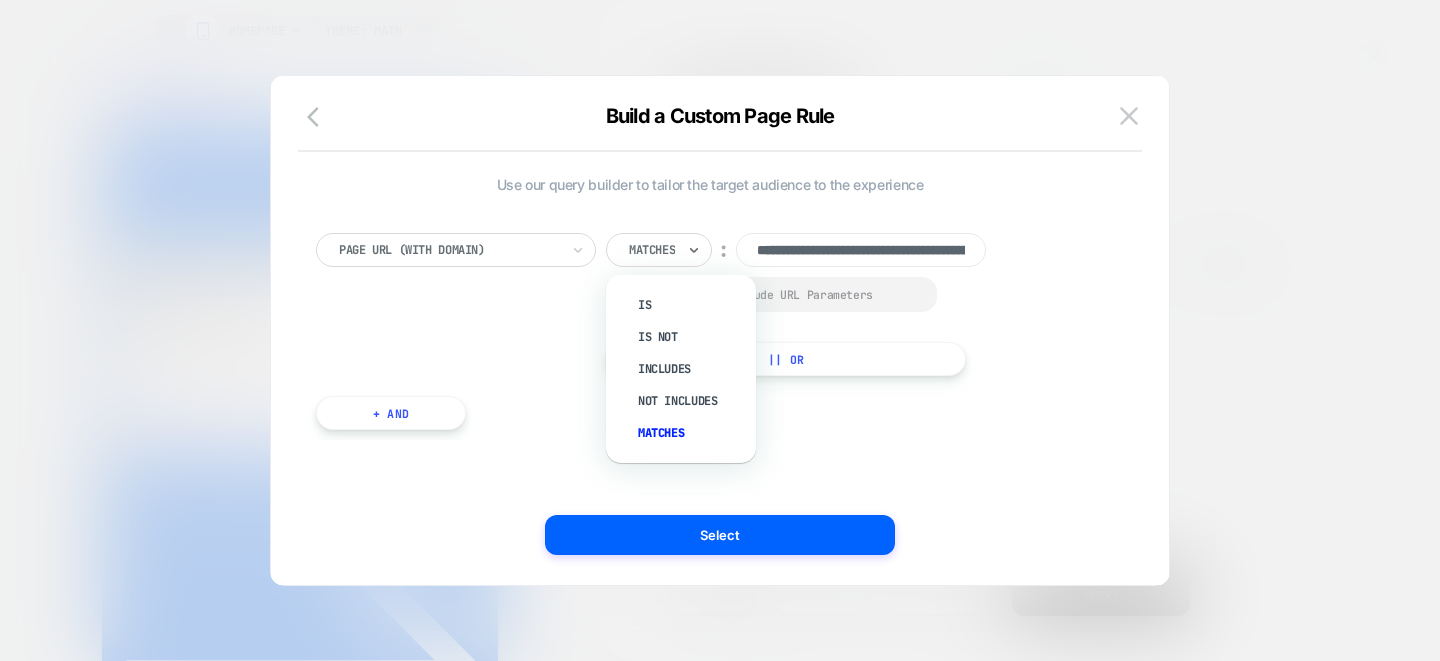 scroll, scrollTop: 0, scrollLeft: 310, axis: horizontal 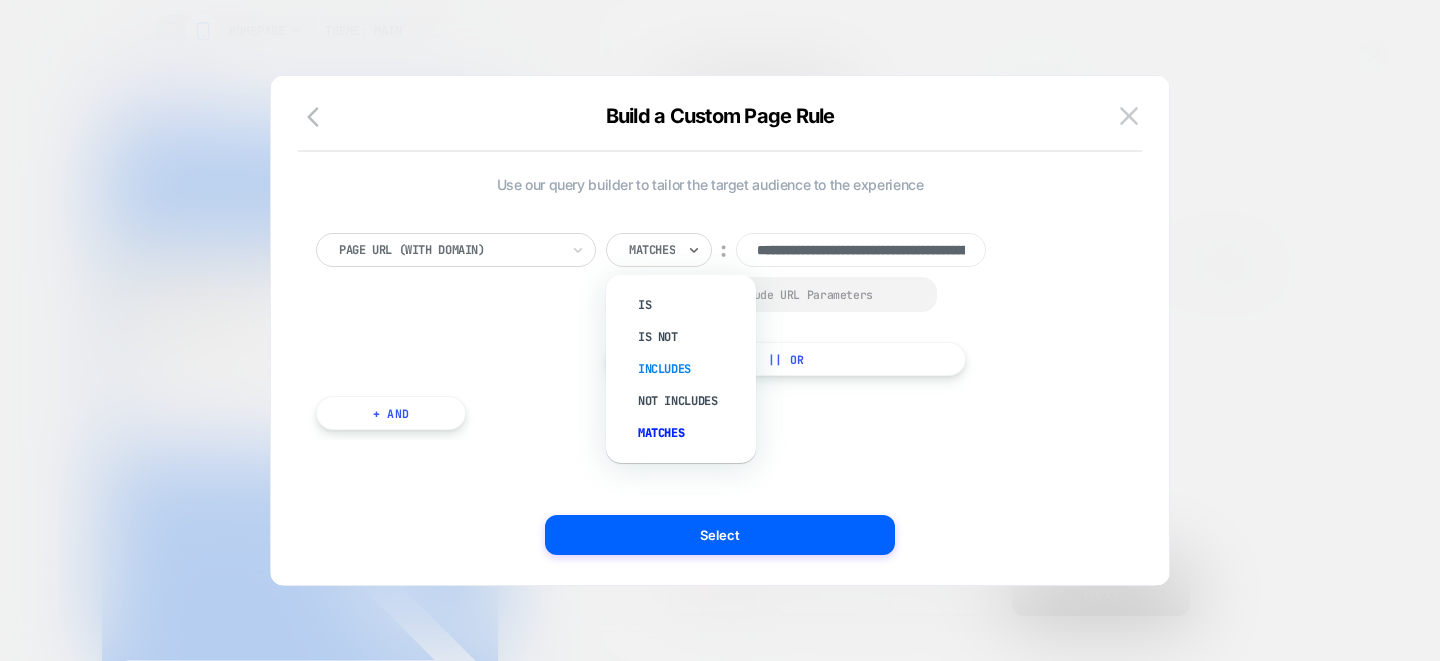 click on "Includes" at bounding box center [691, 369] 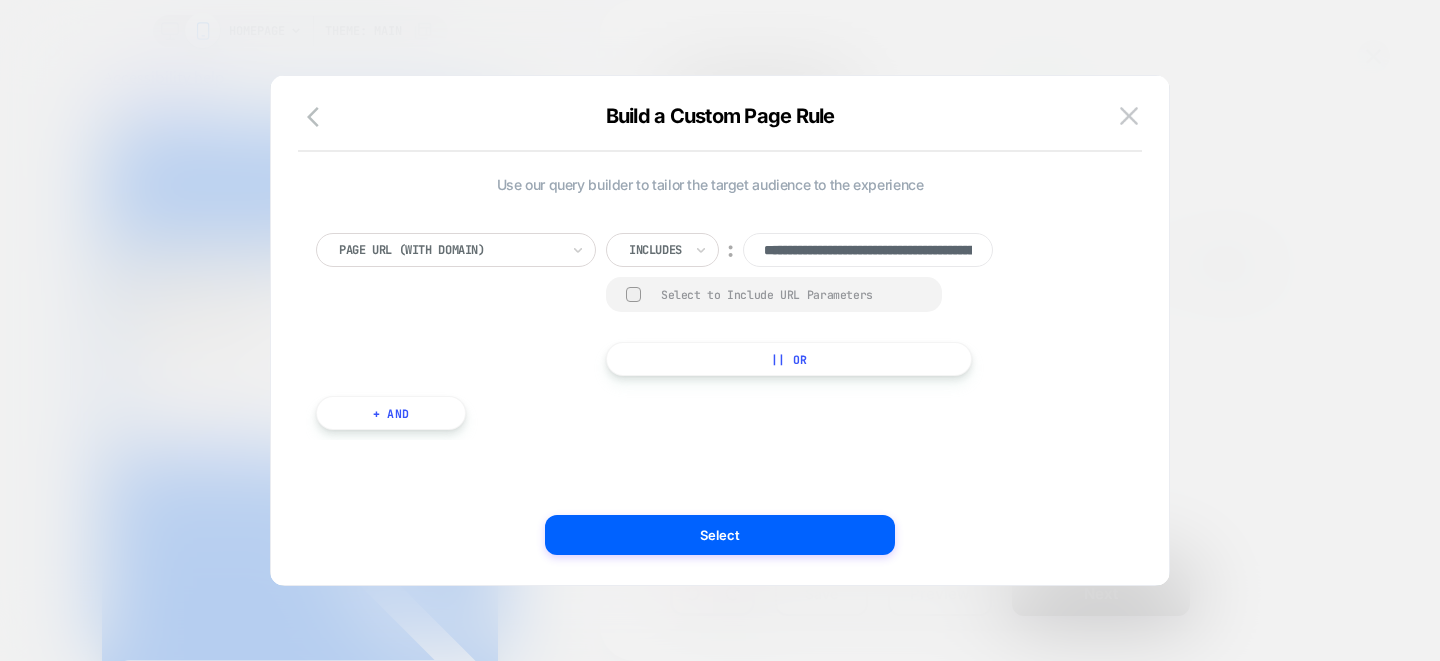 scroll, scrollTop: 0, scrollLeft: 310, axis: horizontal 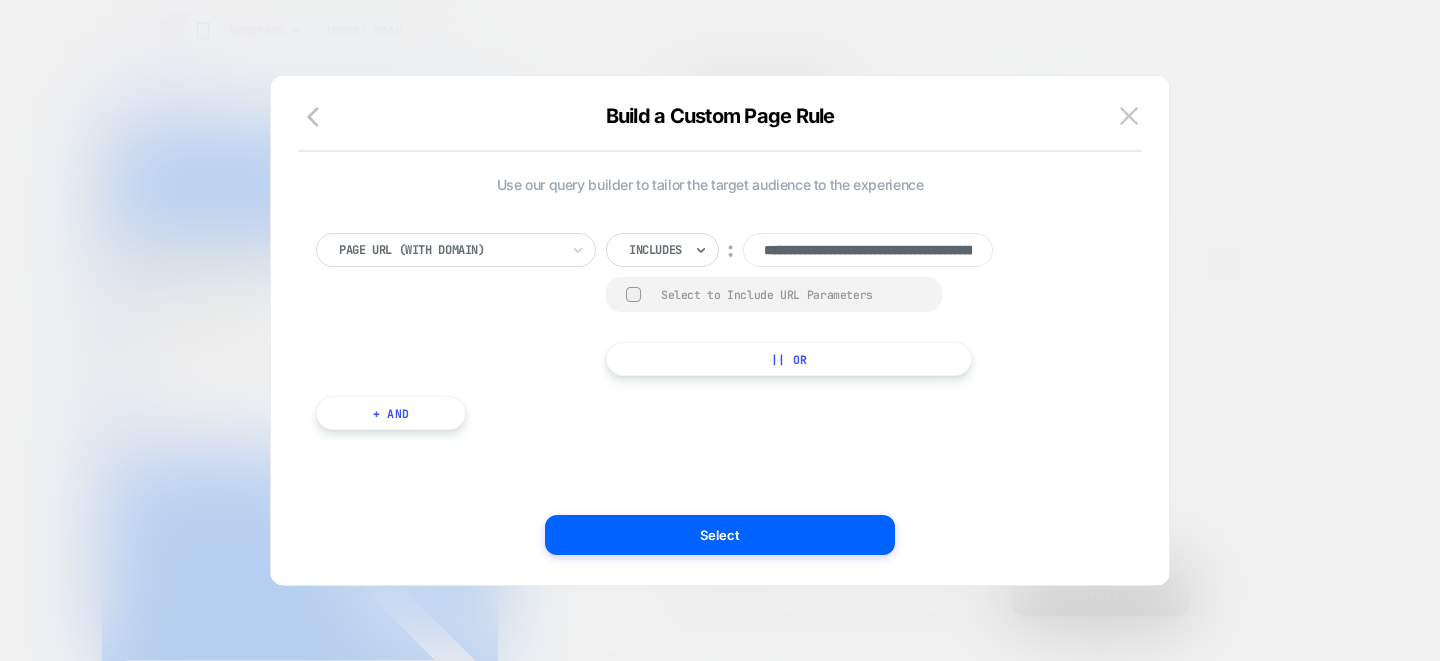 click on "+ And" at bounding box center (391, 413) 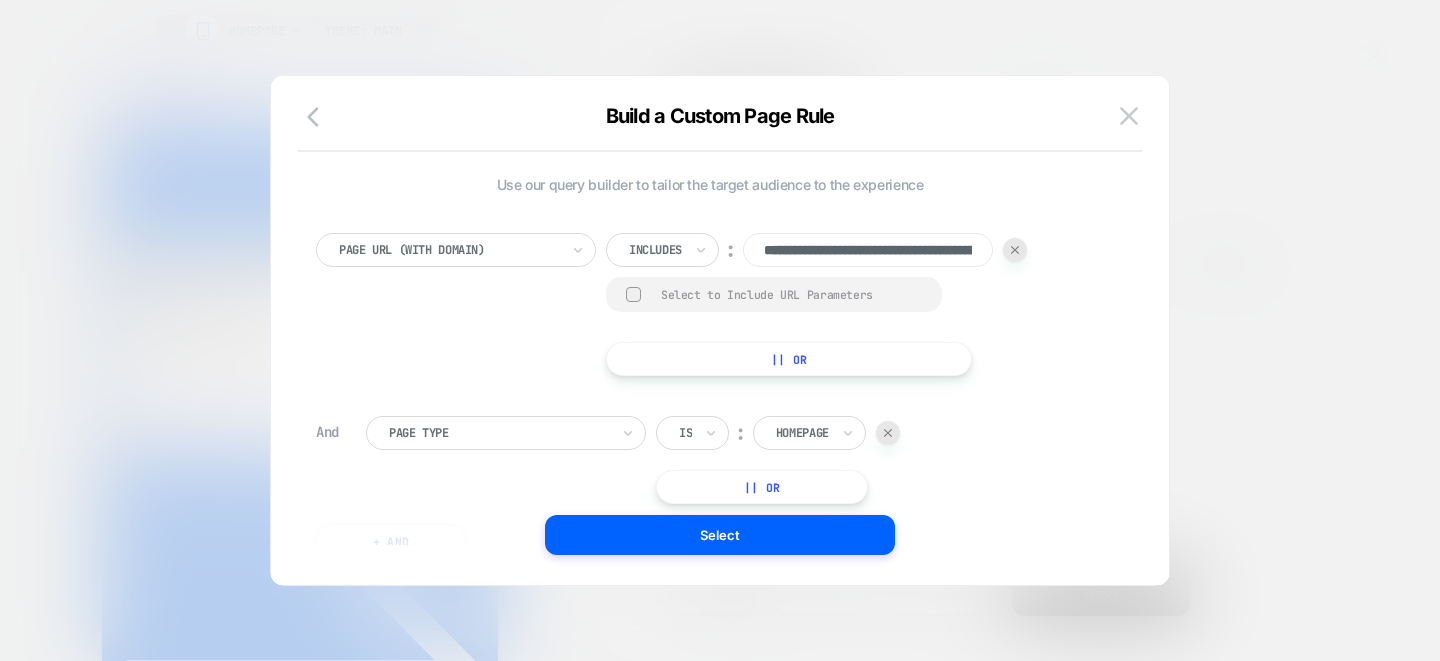 scroll, scrollTop: 20, scrollLeft: 0, axis: vertical 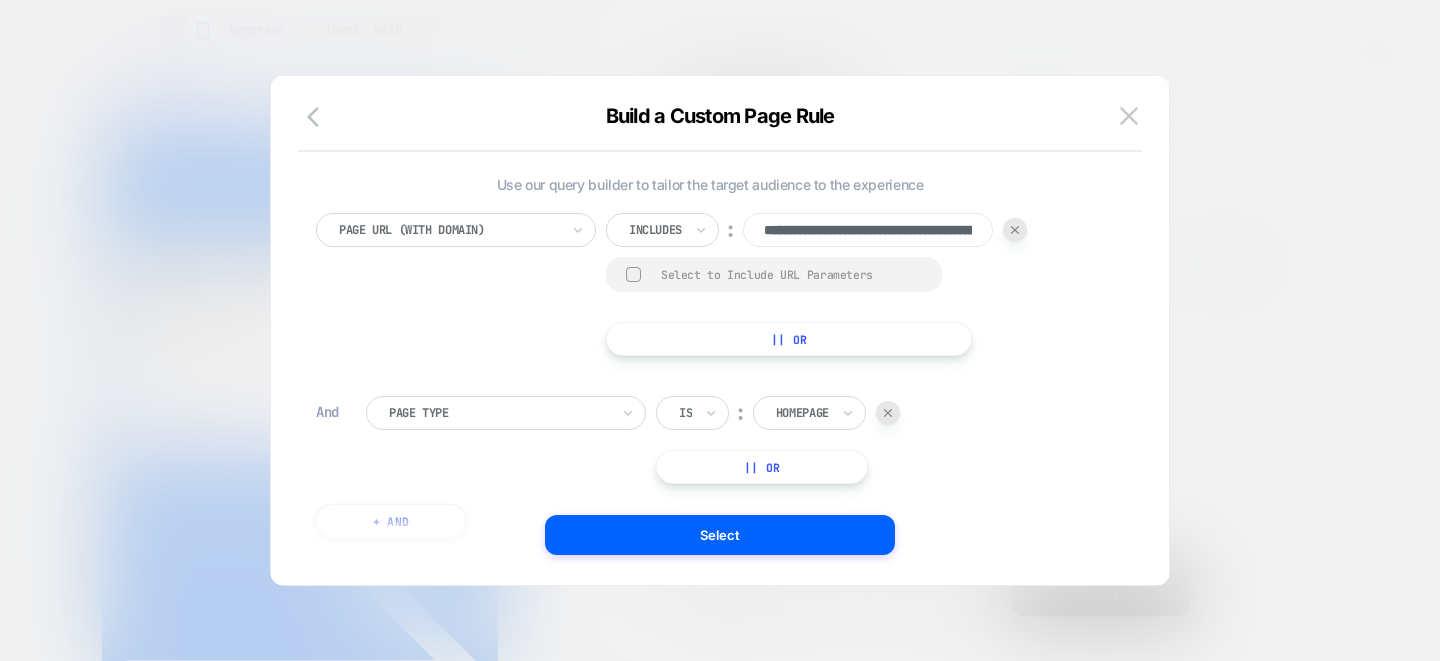 click at bounding box center [499, 413] 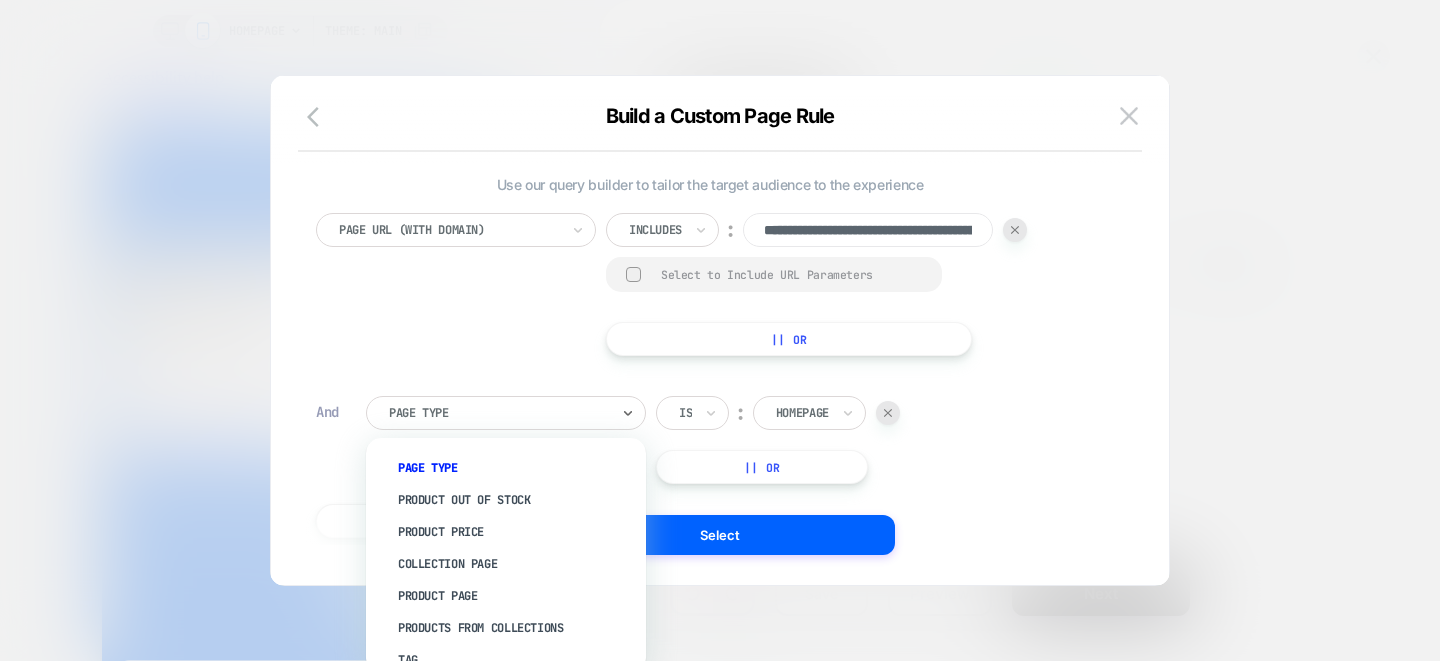 scroll, scrollTop: 76, scrollLeft: 0, axis: vertical 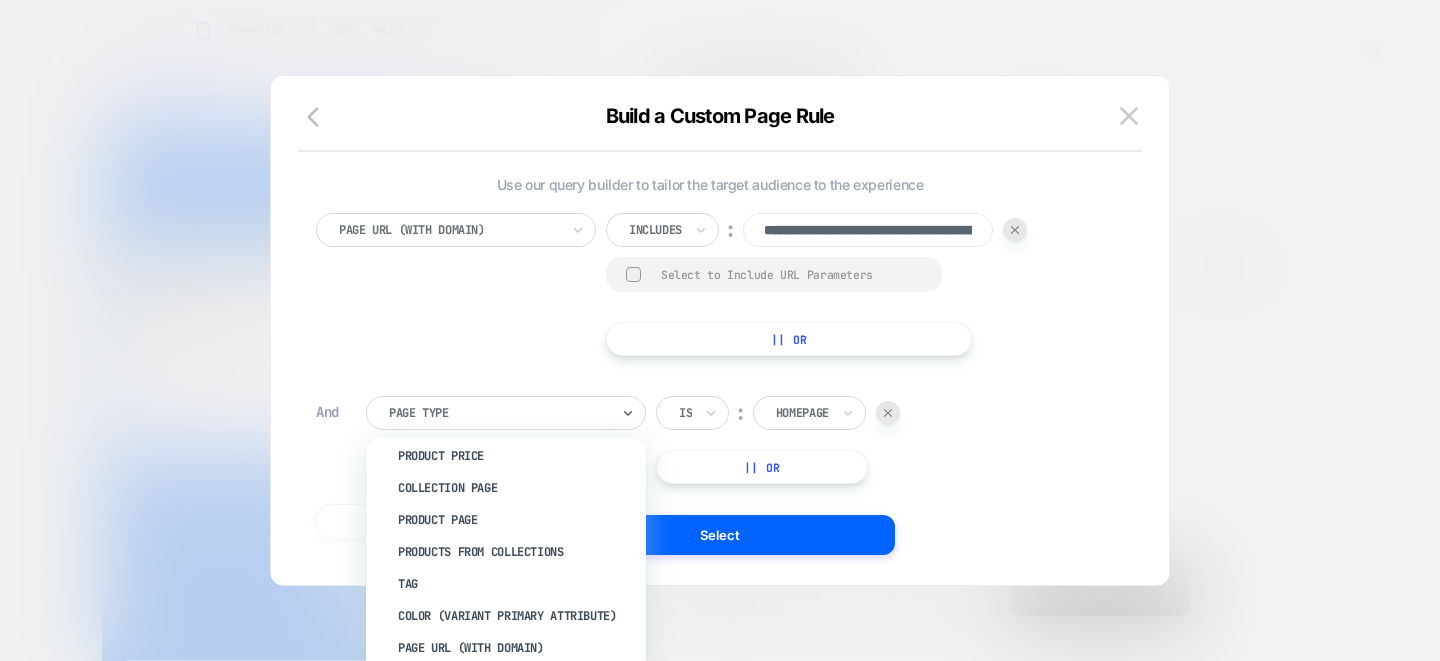click on "Page Url (WITH DOMAIN)" at bounding box center [516, 648] 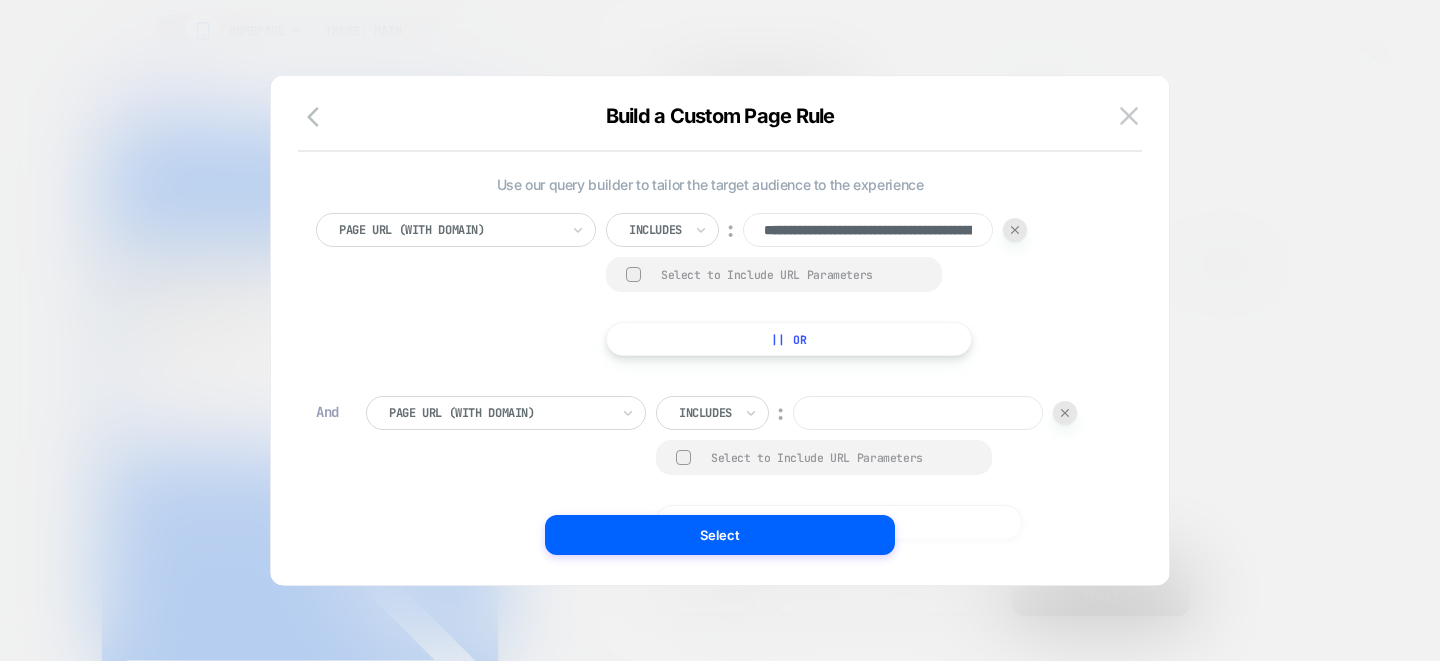 scroll, scrollTop: 0, scrollLeft: 310, axis: horizontal 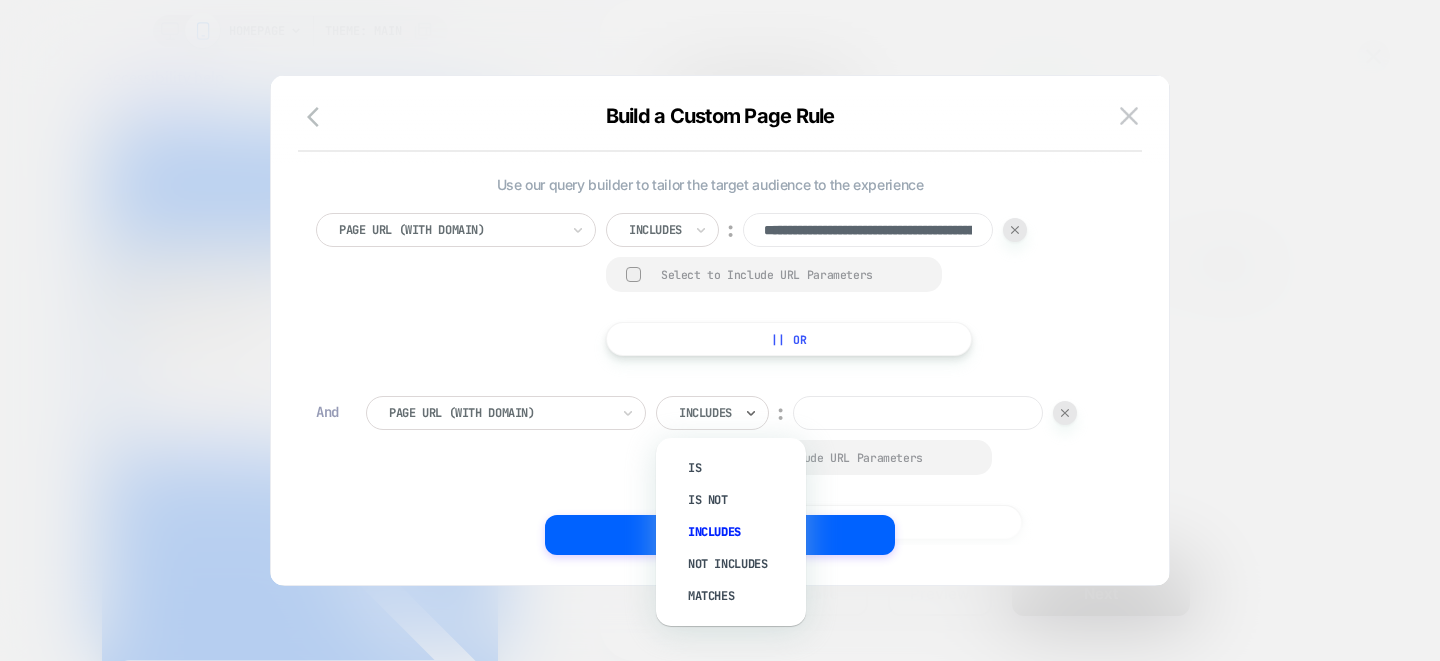click on "Includes" at bounding box center [712, 413] 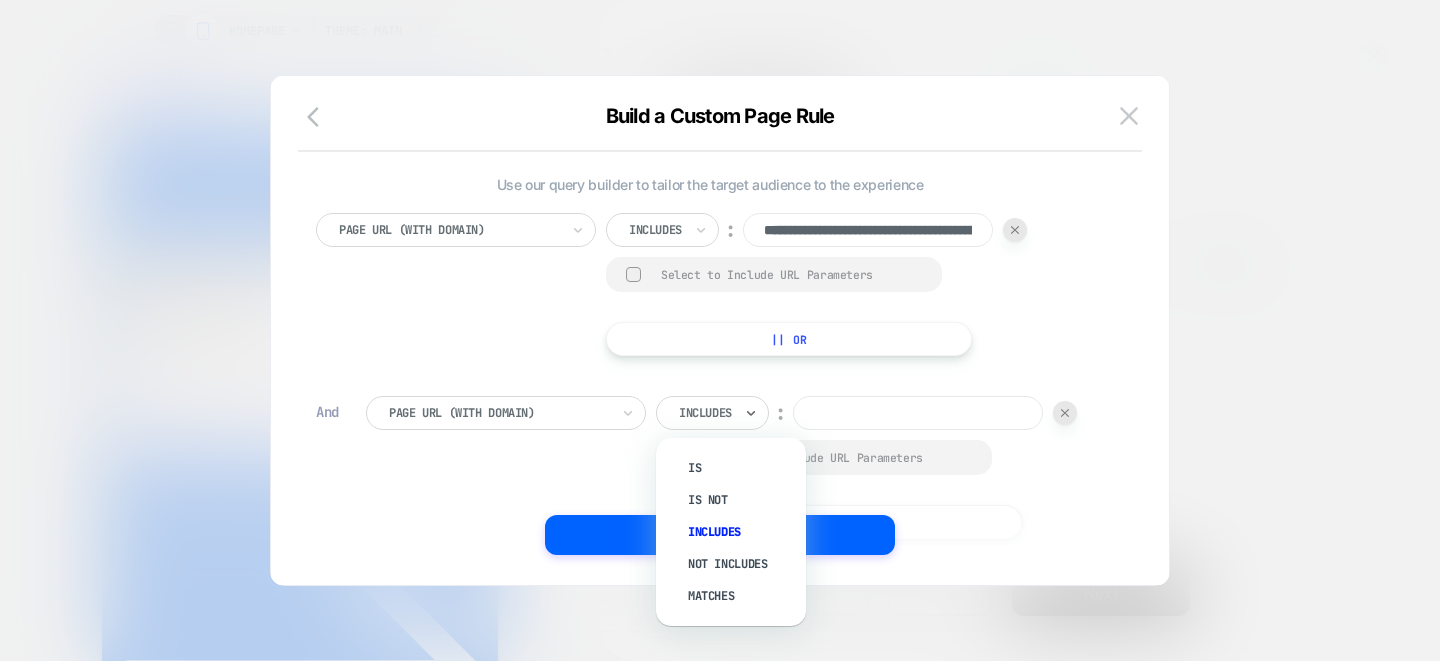 click at bounding box center [705, 413] 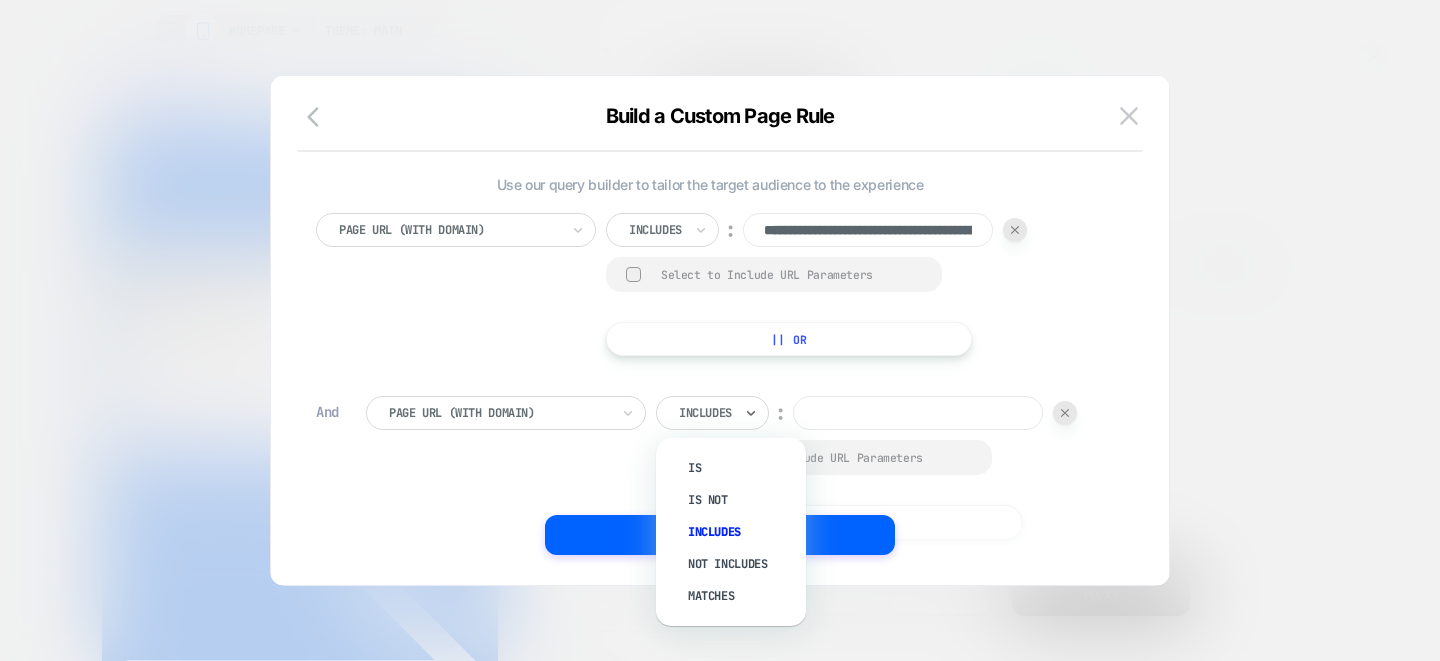 scroll, scrollTop: 0, scrollLeft: 0, axis: both 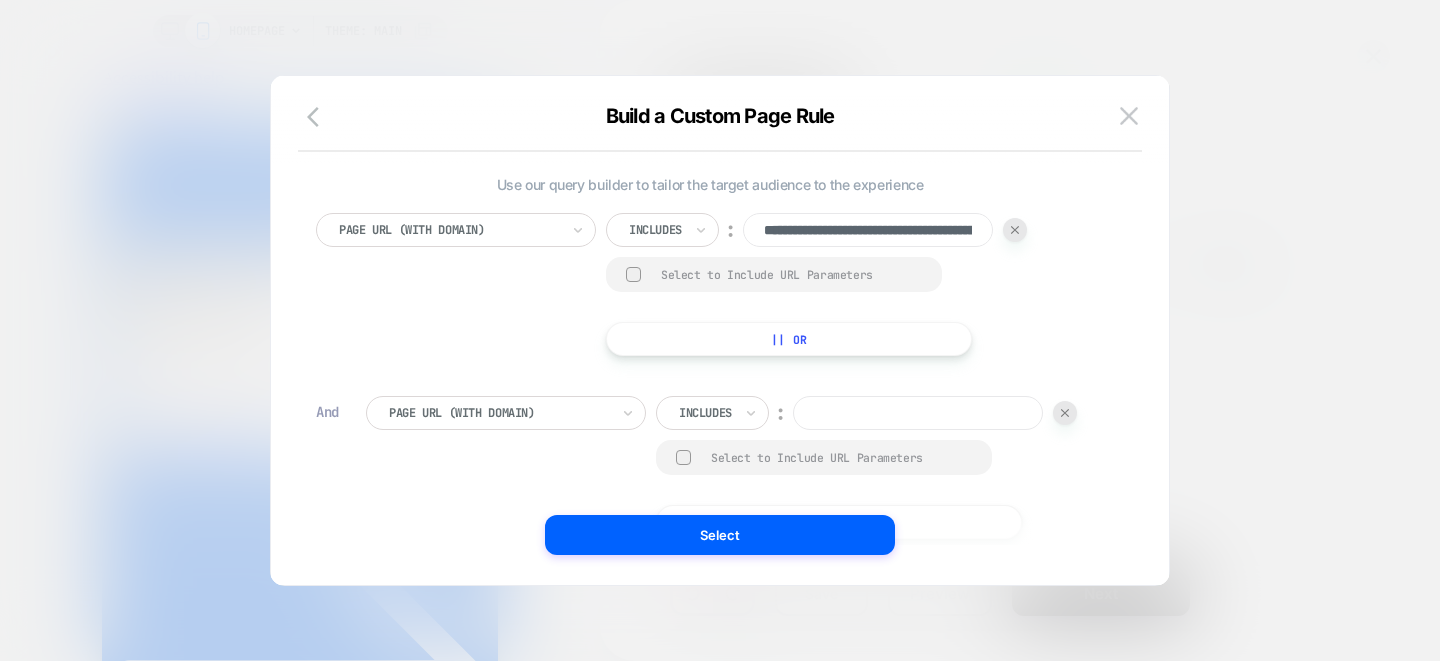 click at bounding box center [918, 413] 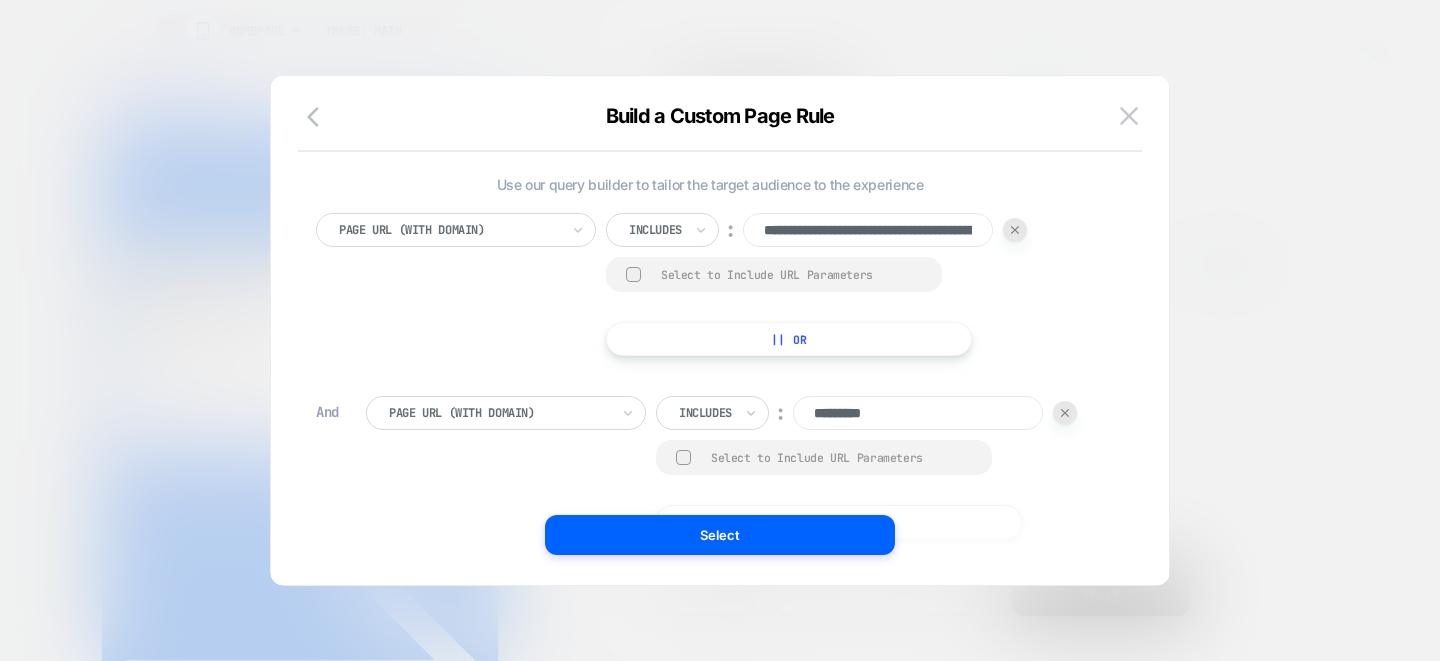 scroll, scrollTop: 0, scrollLeft: 310, axis: horizontal 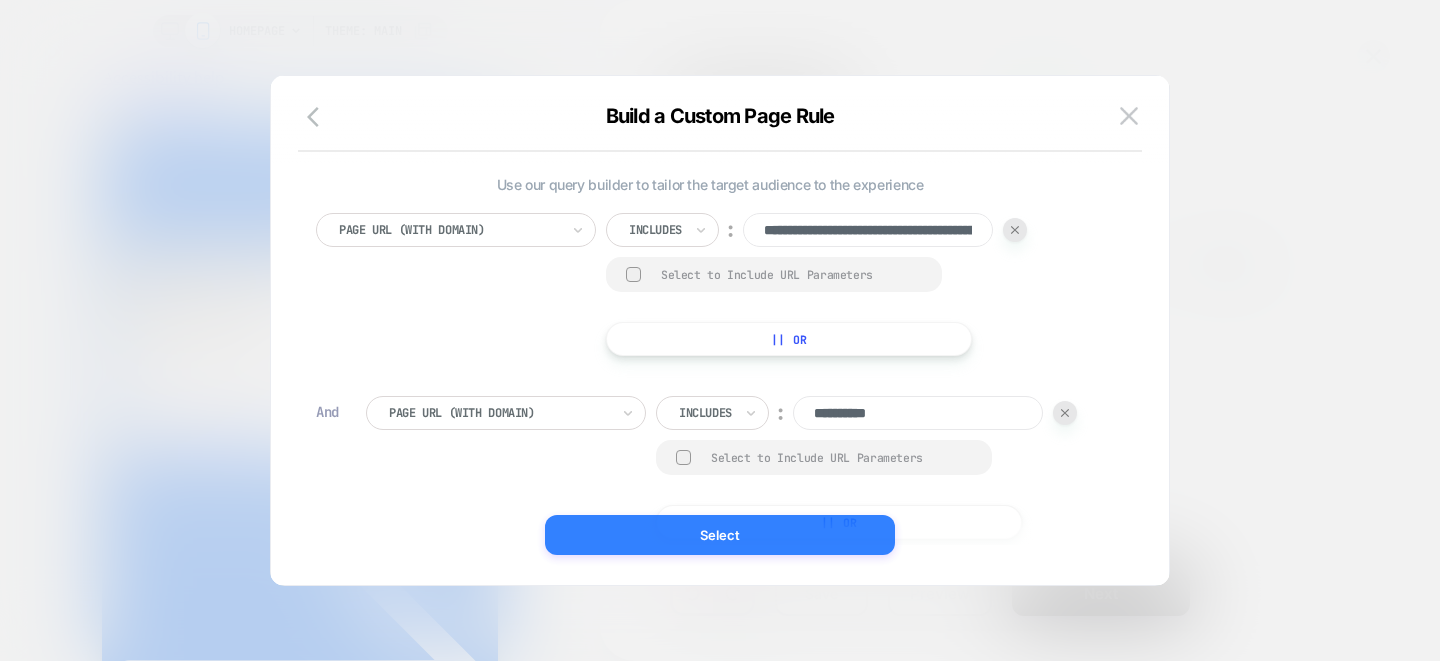 type on "**********" 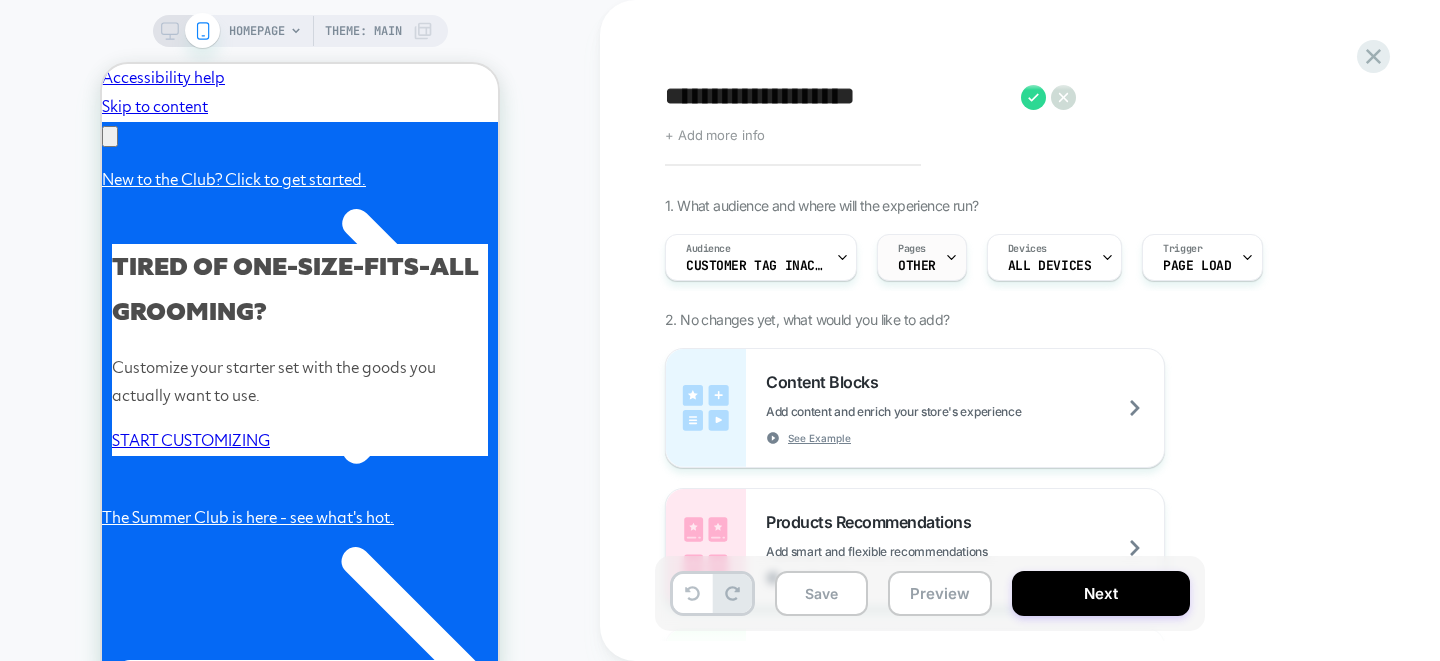 click on "Pages OTHER" at bounding box center [917, 257] 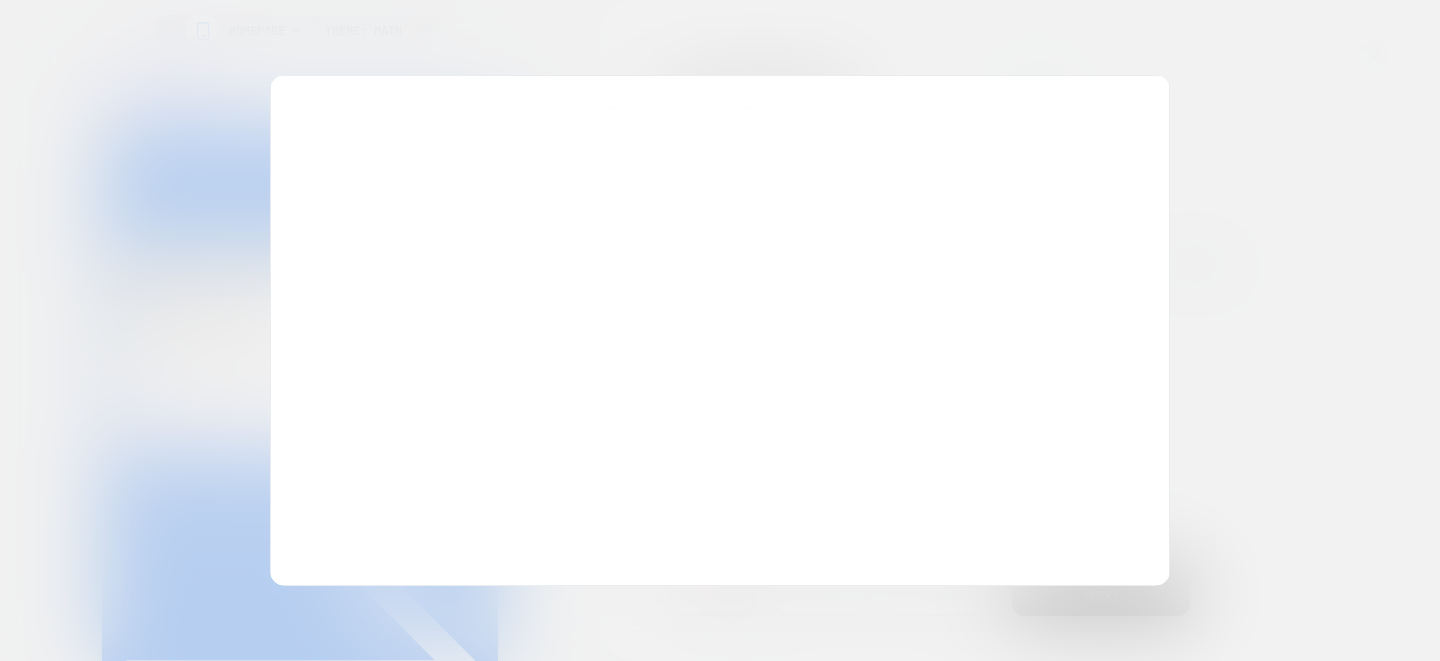 scroll, scrollTop: 0, scrollLeft: 0, axis: both 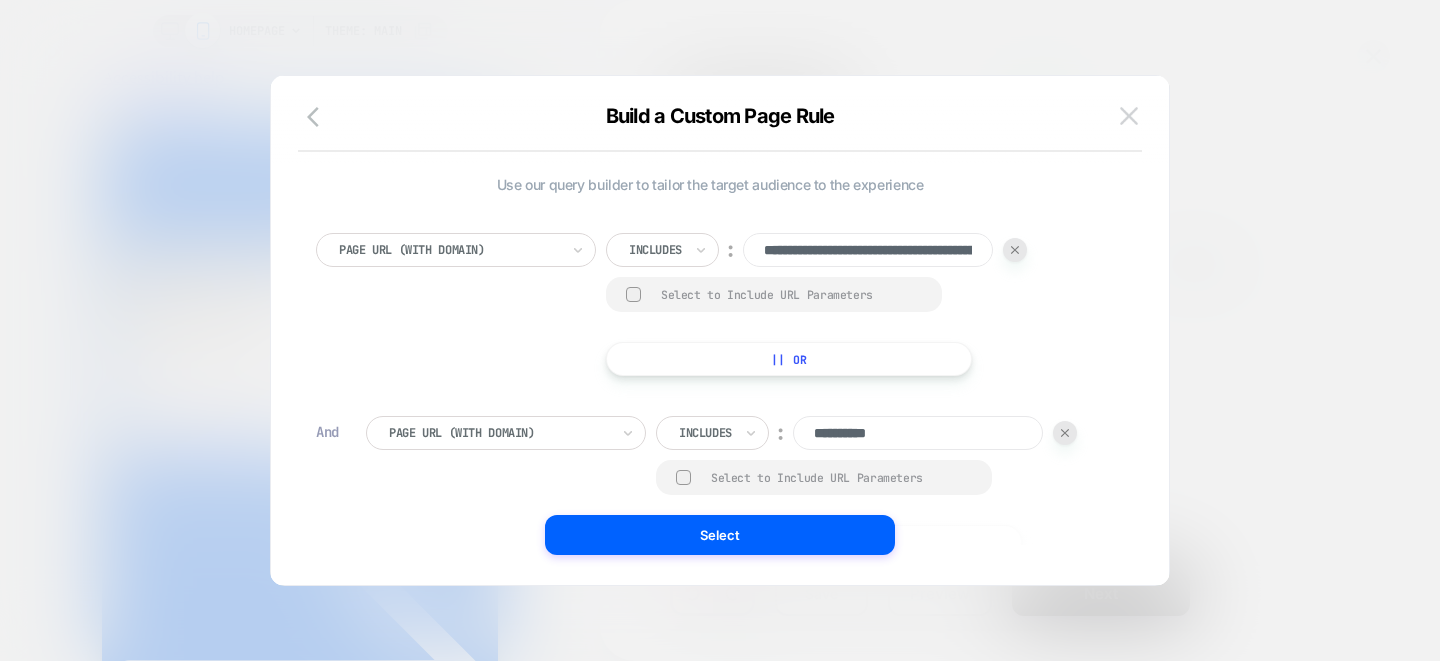 click at bounding box center [1129, 116] 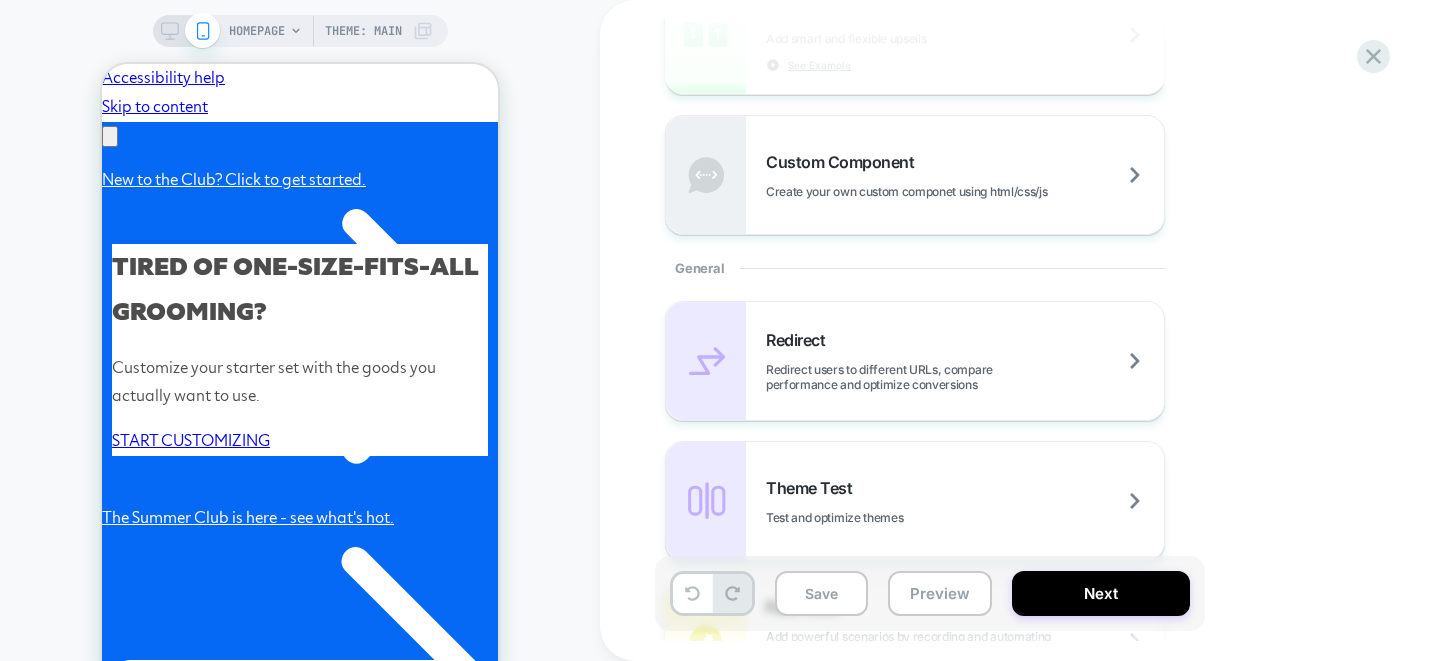 scroll, scrollTop: 673, scrollLeft: 0, axis: vertical 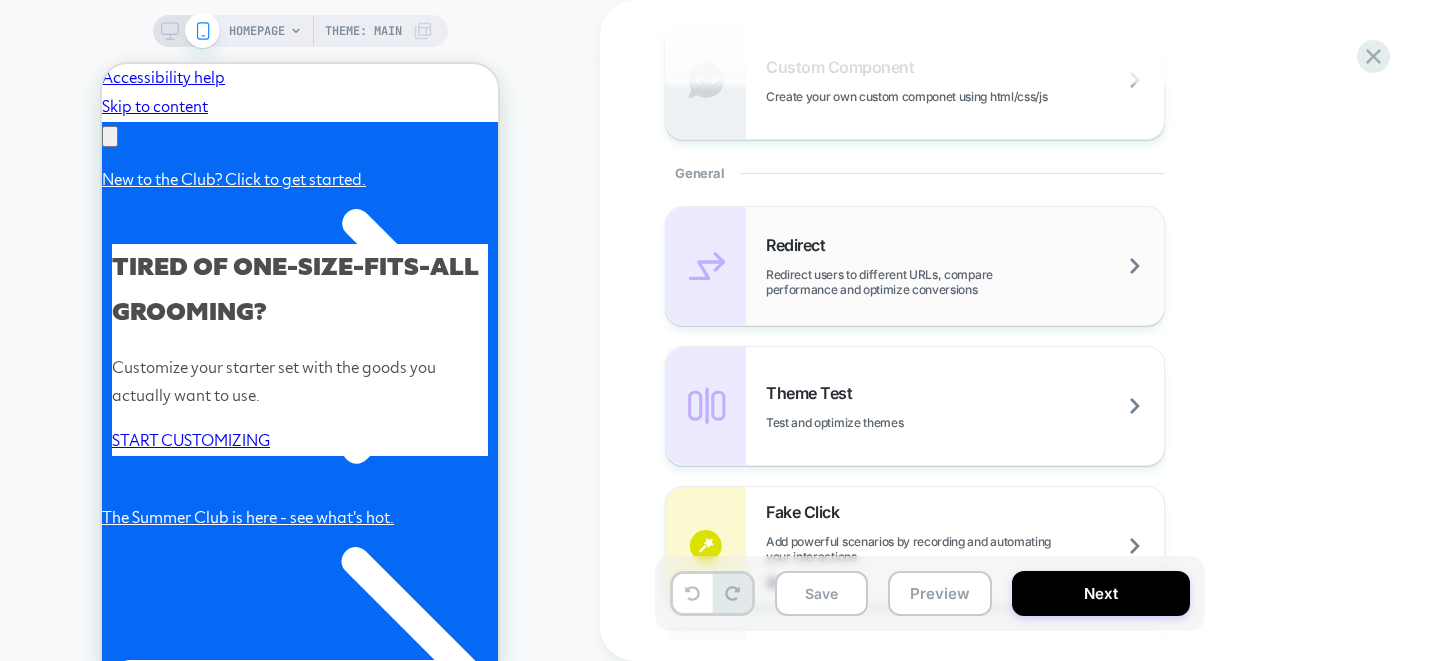click on "Redirect Redirect users to different URLs, compare performance and optimize conversions" at bounding box center (915, 266) 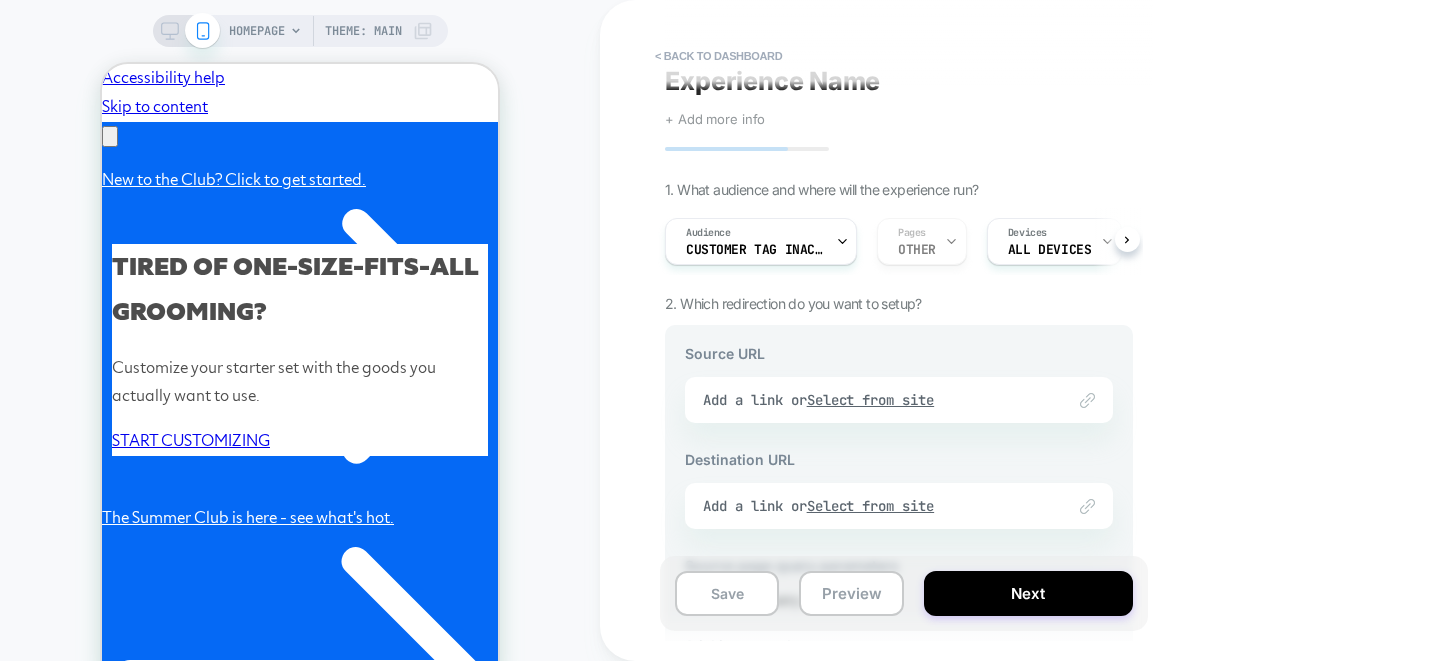 scroll, scrollTop: 36, scrollLeft: 0, axis: vertical 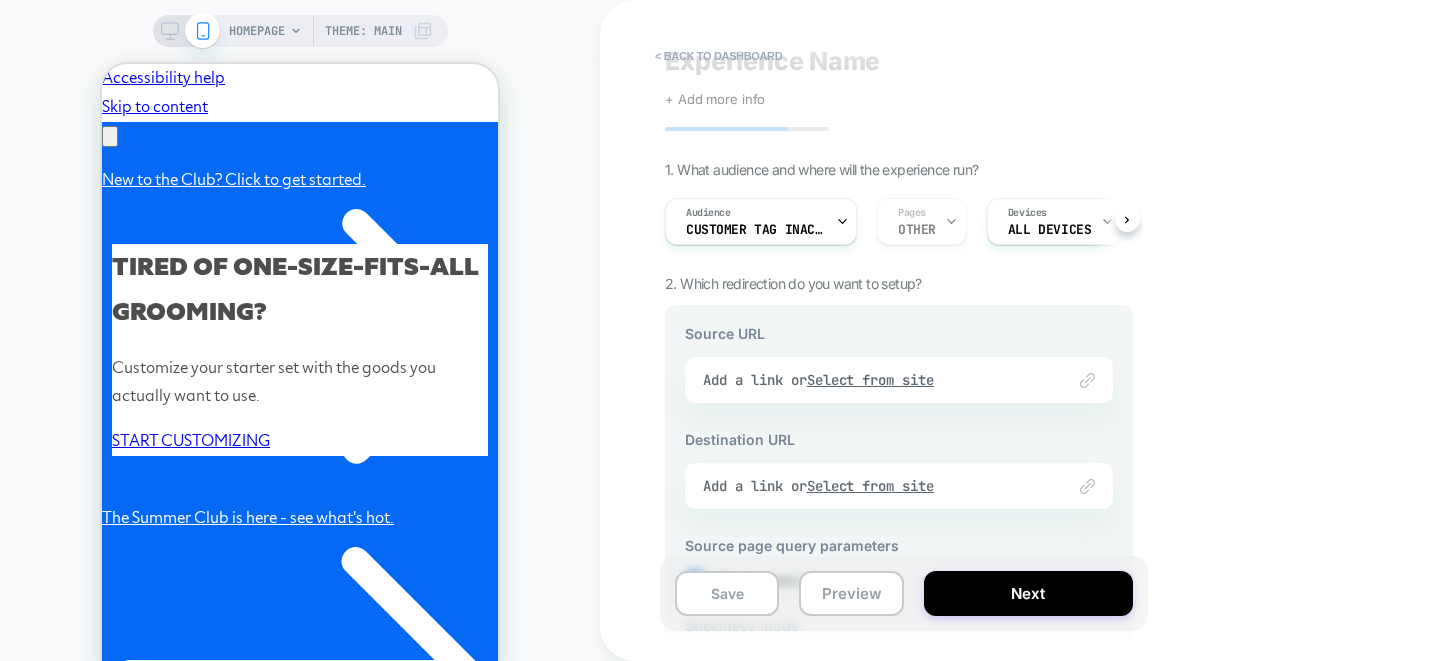 click on "Link to Add a link or  Select from site" at bounding box center [899, 380] 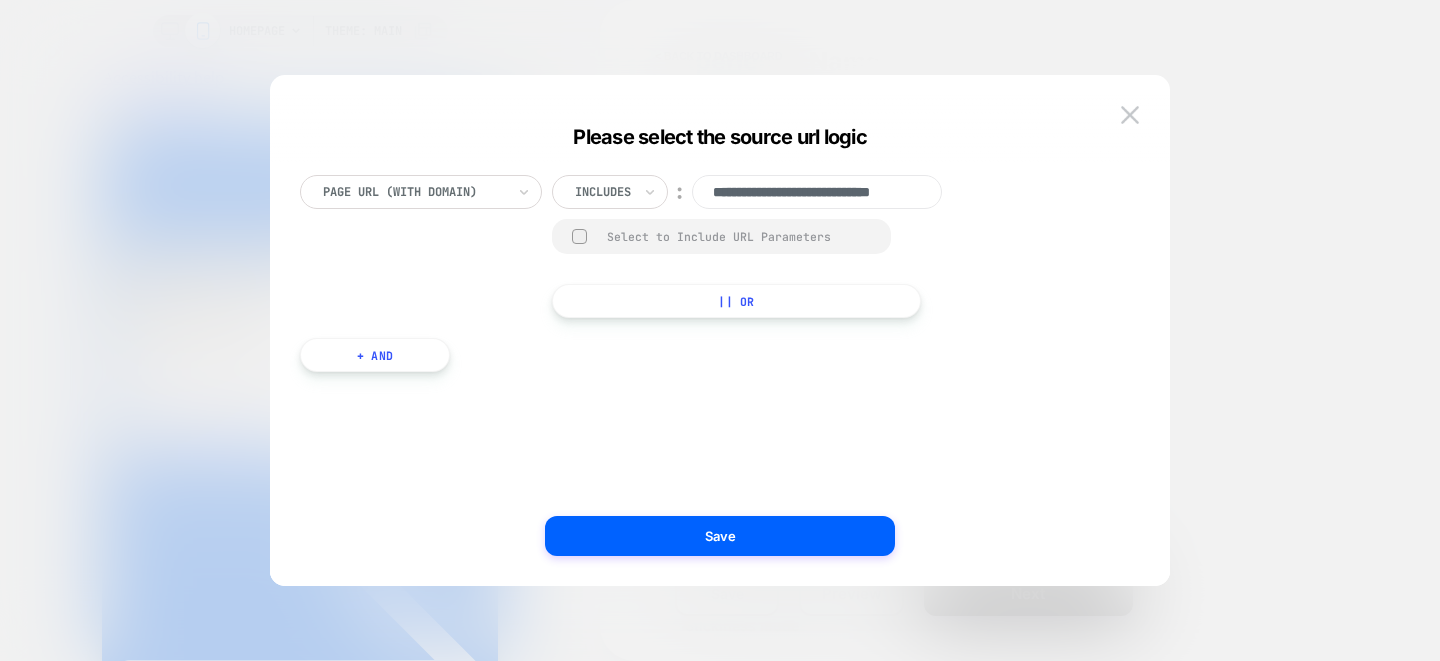 scroll, scrollTop: 0, scrollLeft: 53, axis: horizontal 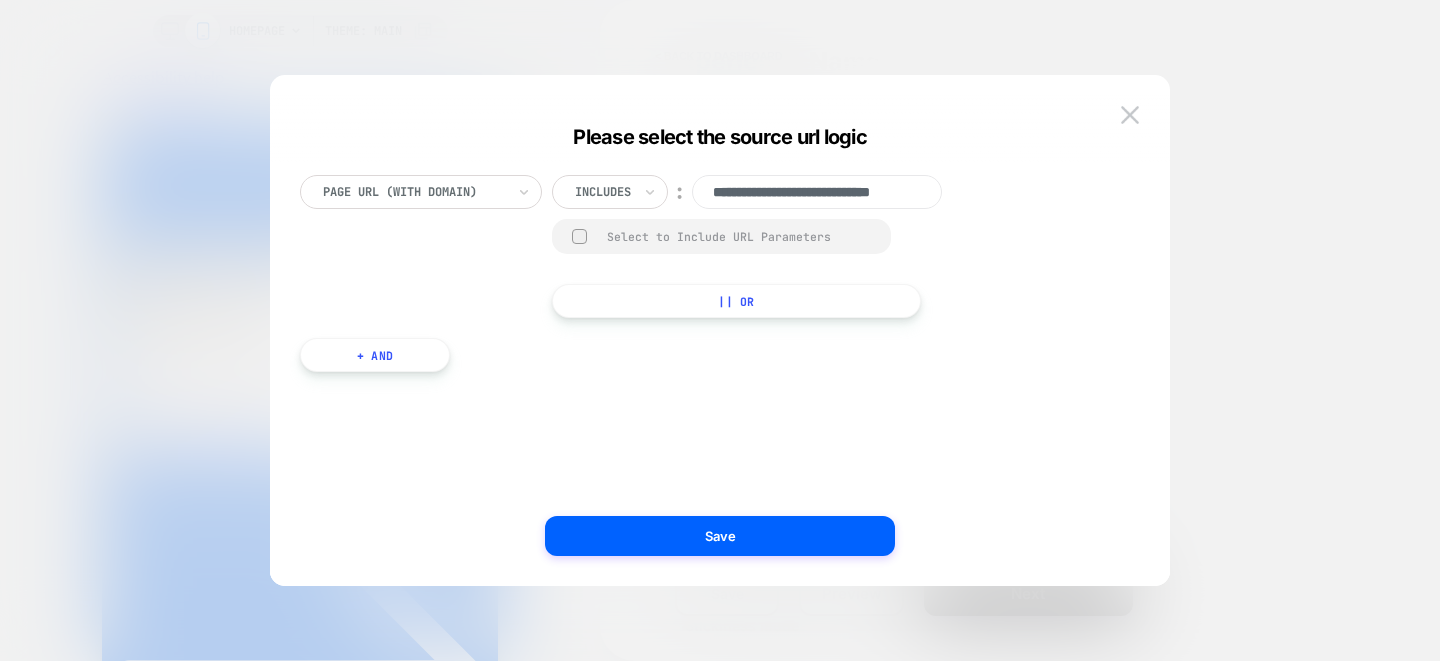 paste on "**********" 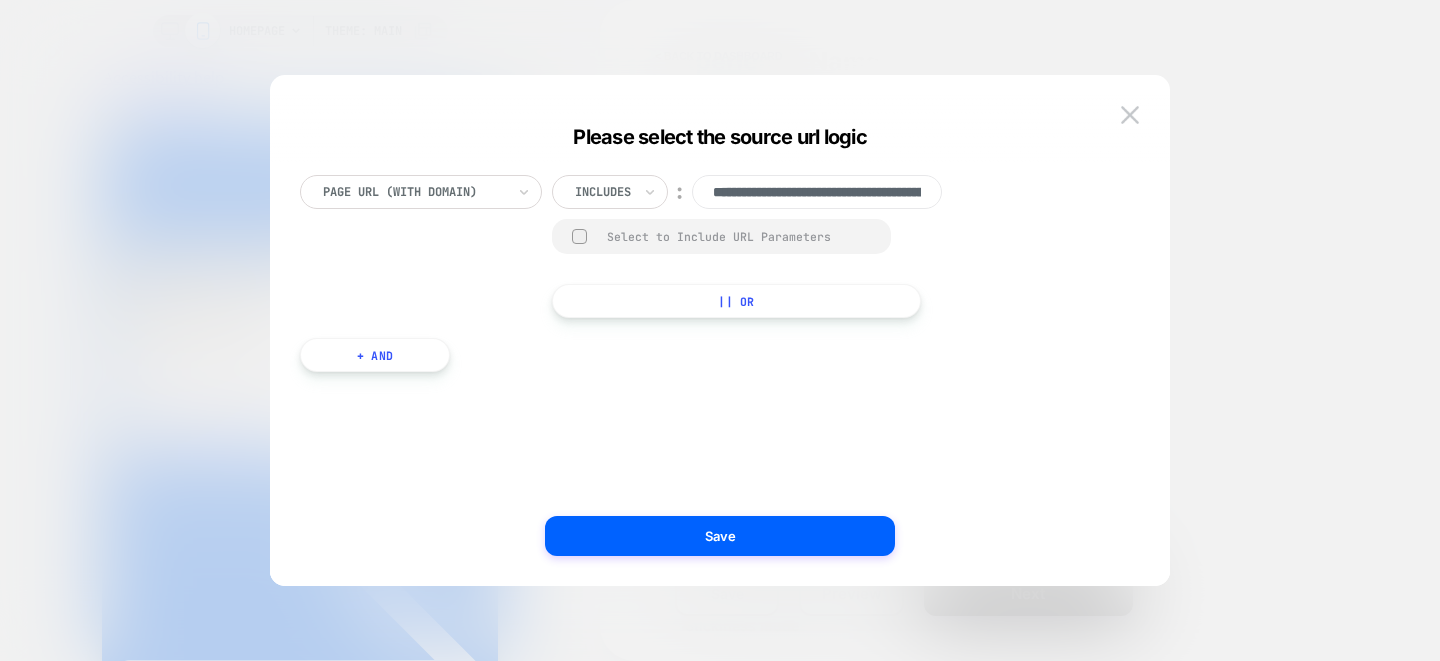 scroll, scrollTop: 0, scrollLeft: 230, axis: horizontal 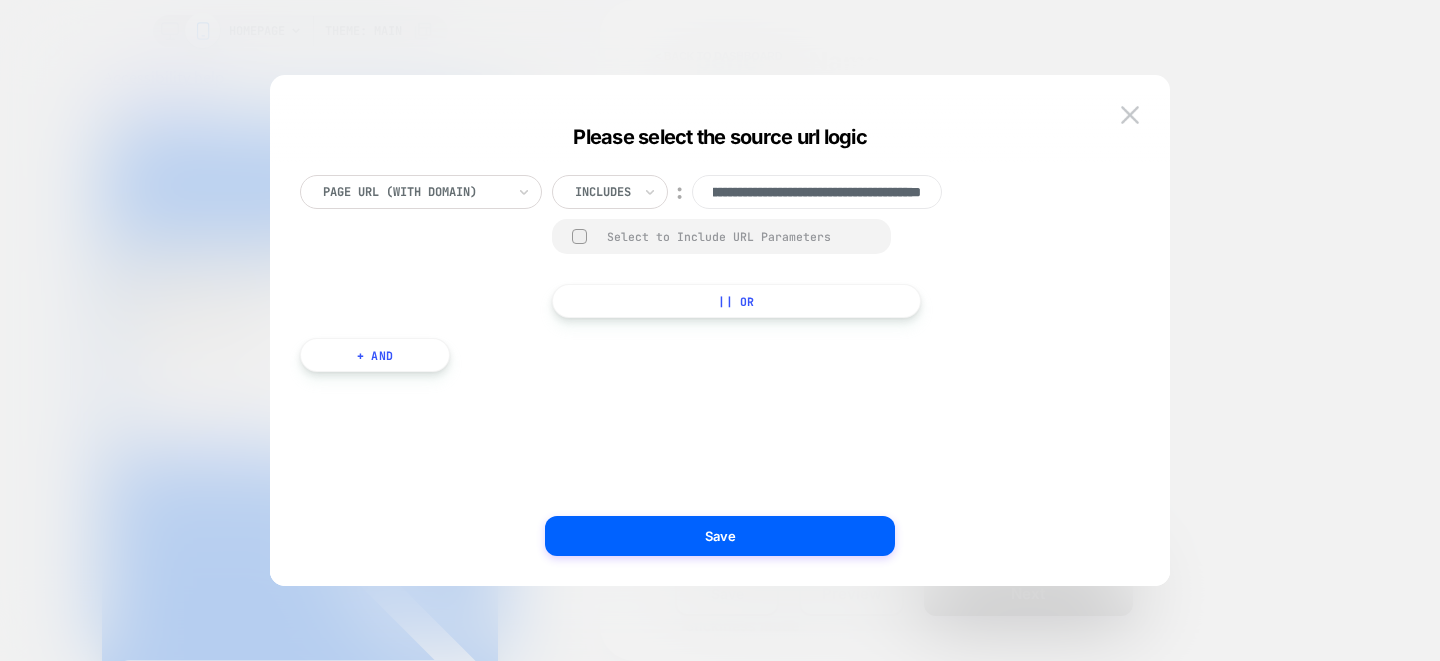 type on "**********" 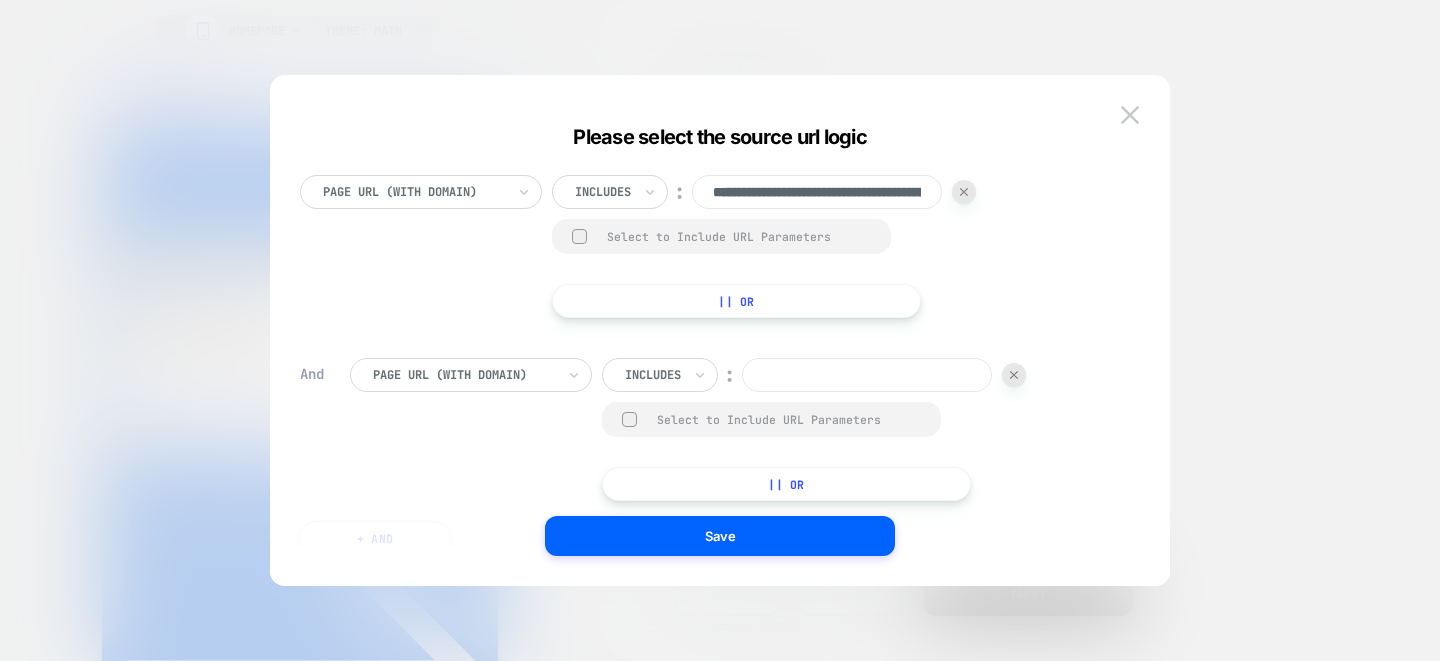 scroll, scrollTop: 0, scrollLeft: 0, axis: both 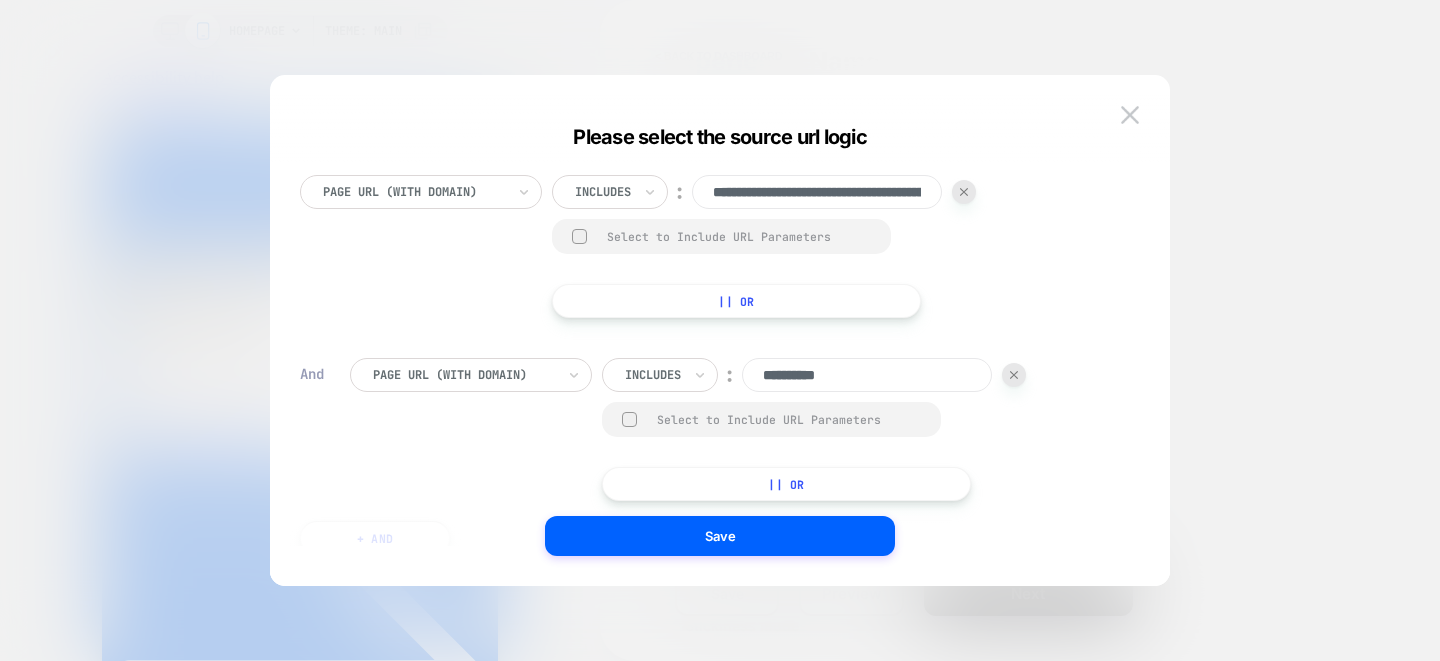 type on "**********" 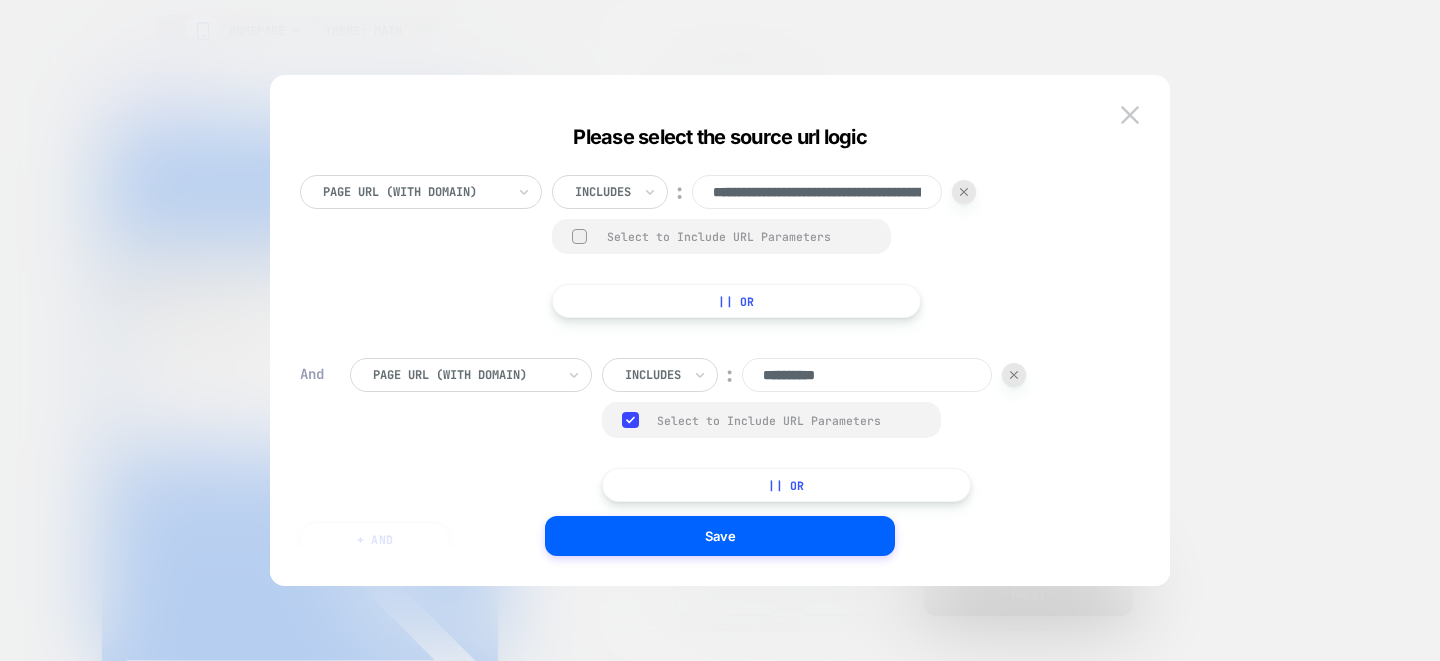 scroll, scrollTop: 0, scrollLeft: 0, axis: both 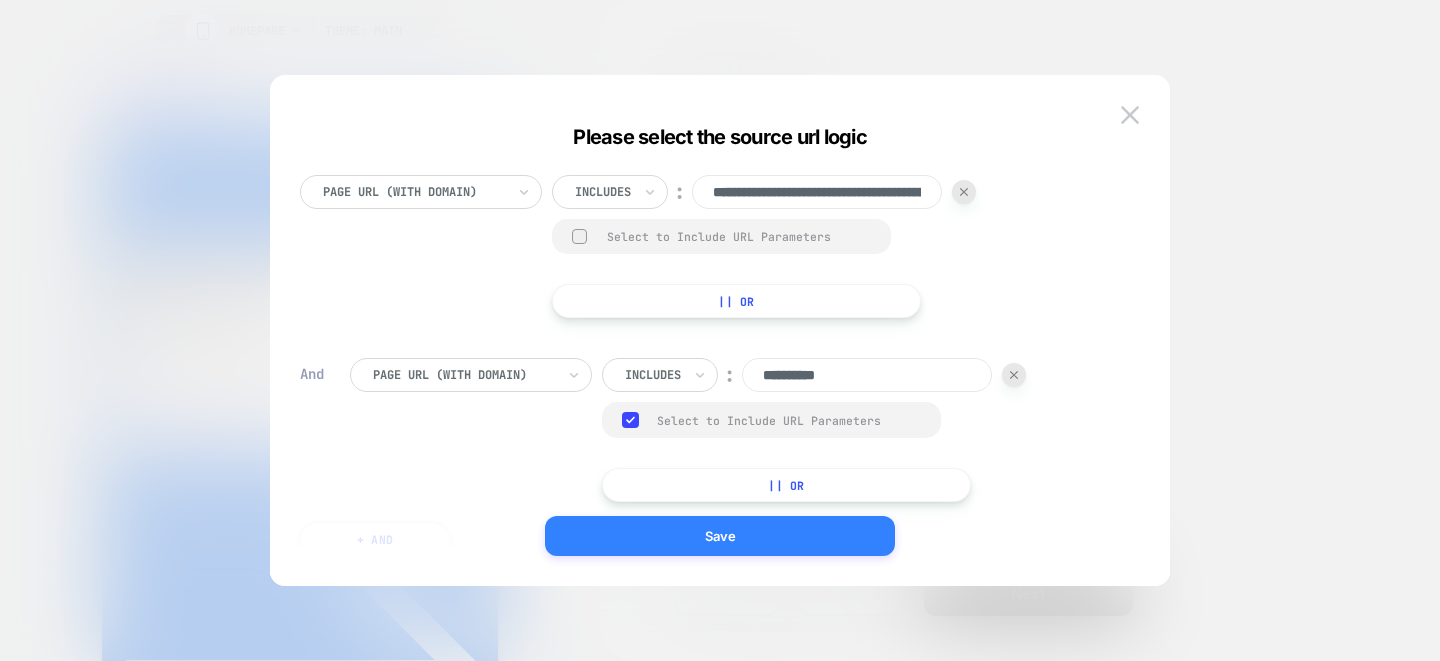 click on "Save" at bounding box center [720, 536] 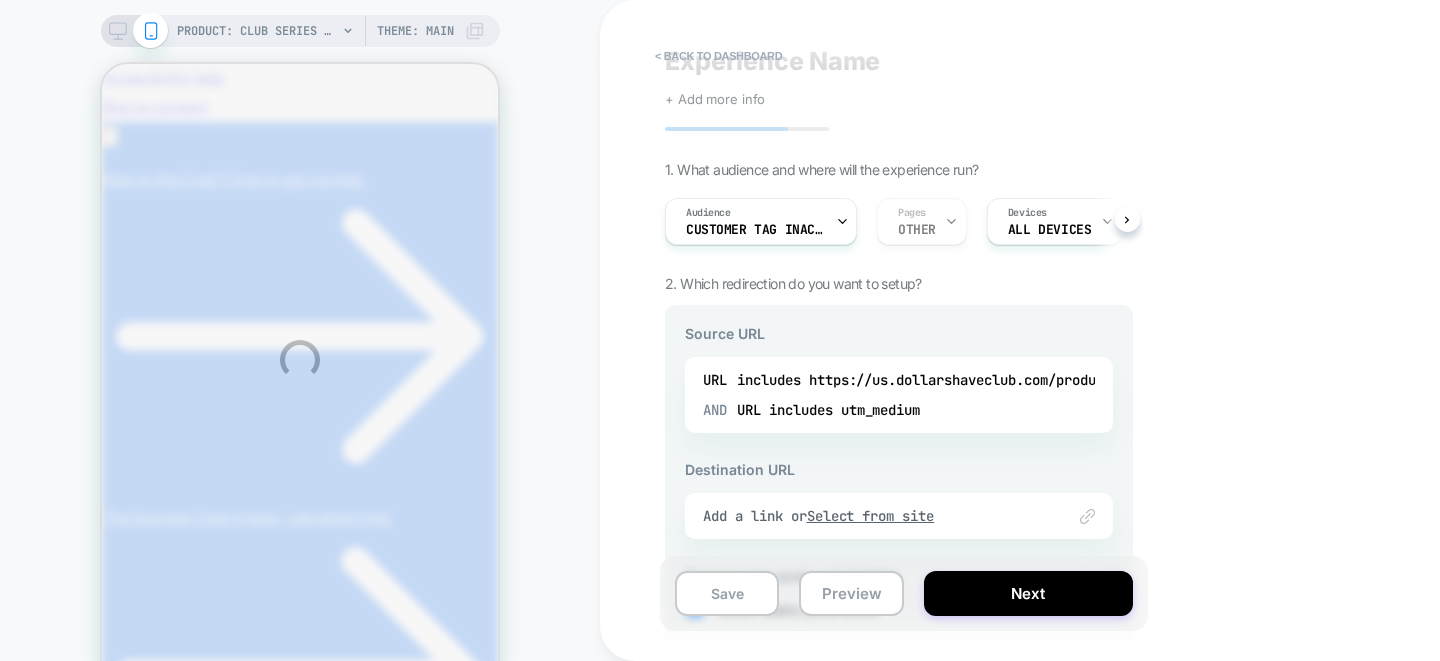 scroll, scrollTop: 0, scrollLeft: 0, axis: both 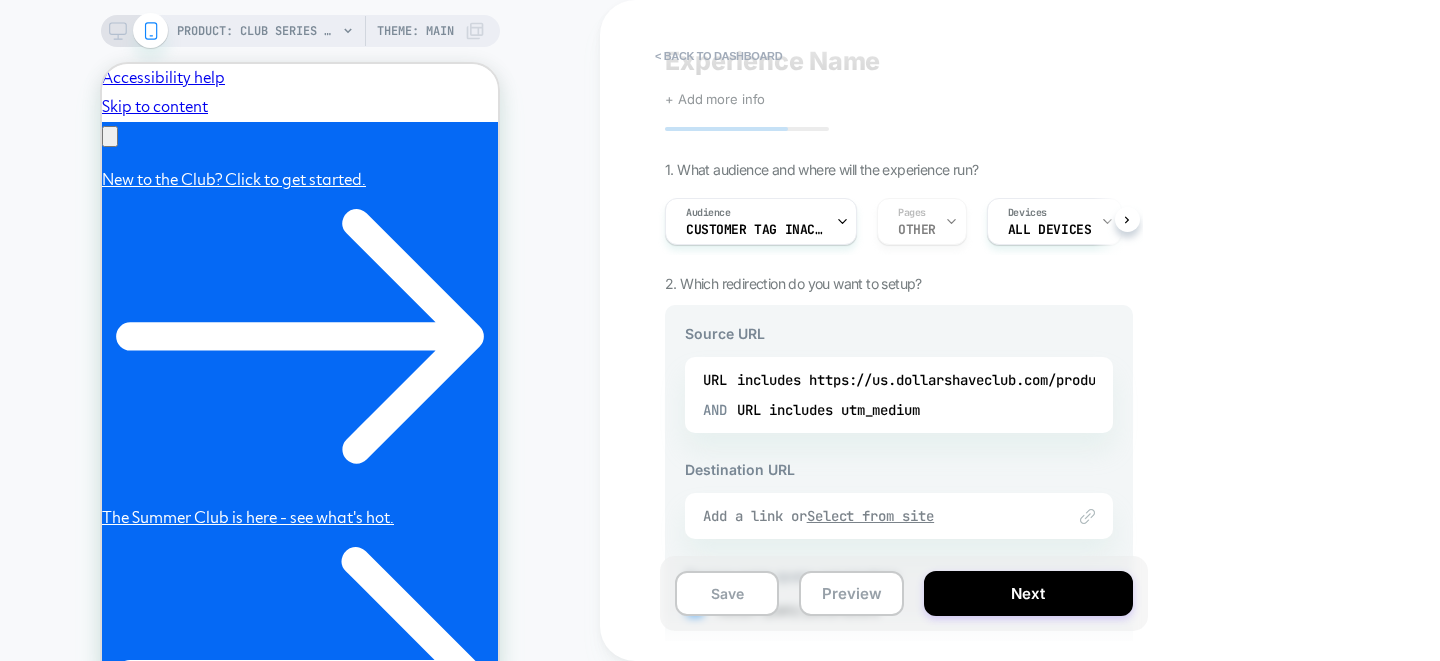 click on "Select from site" at bounding box center (871, 516) 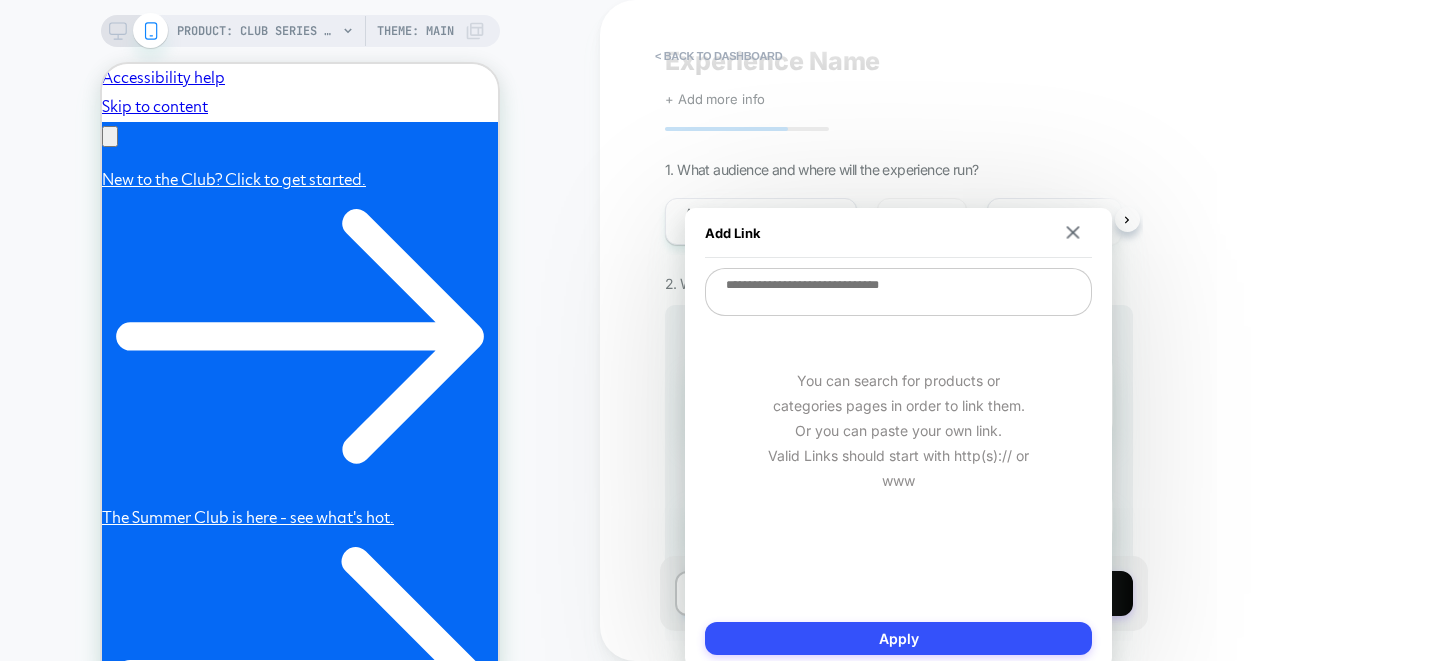 click at bounding box center (898, 292) 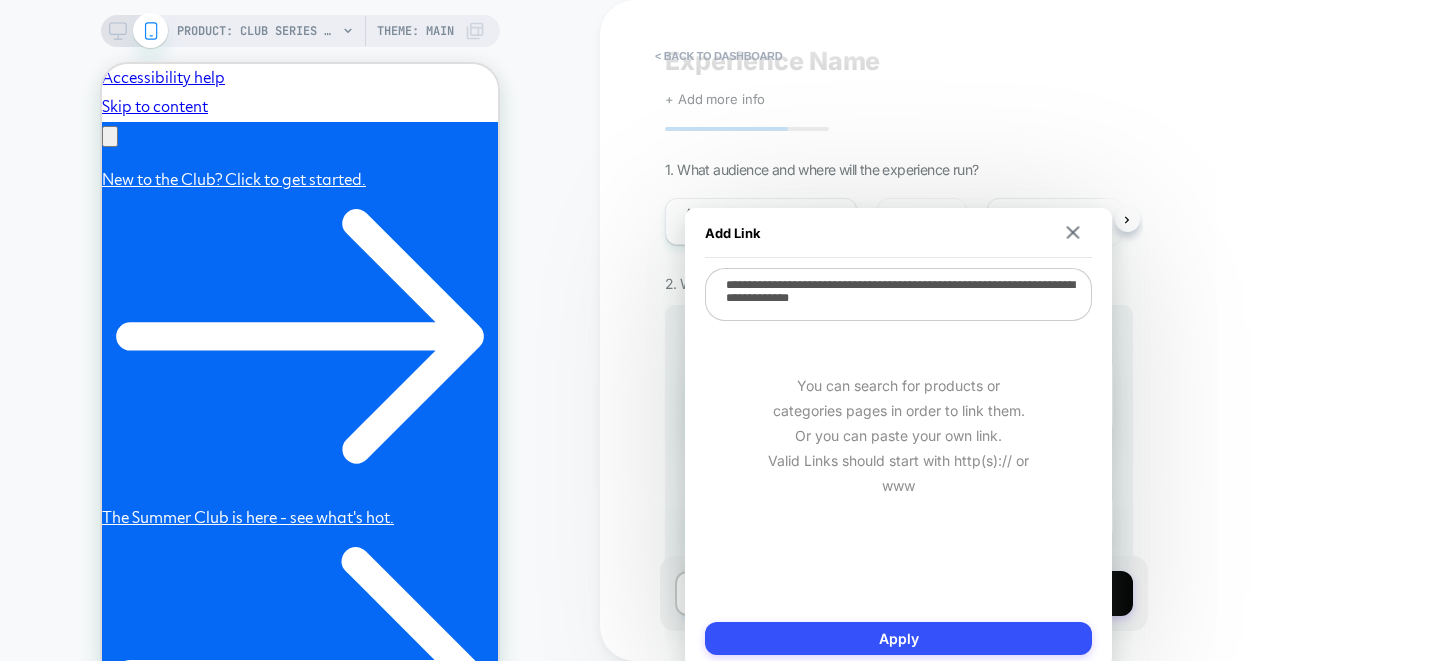 scroll, scrollTop: 0, scrollLeft: 0, axis: both 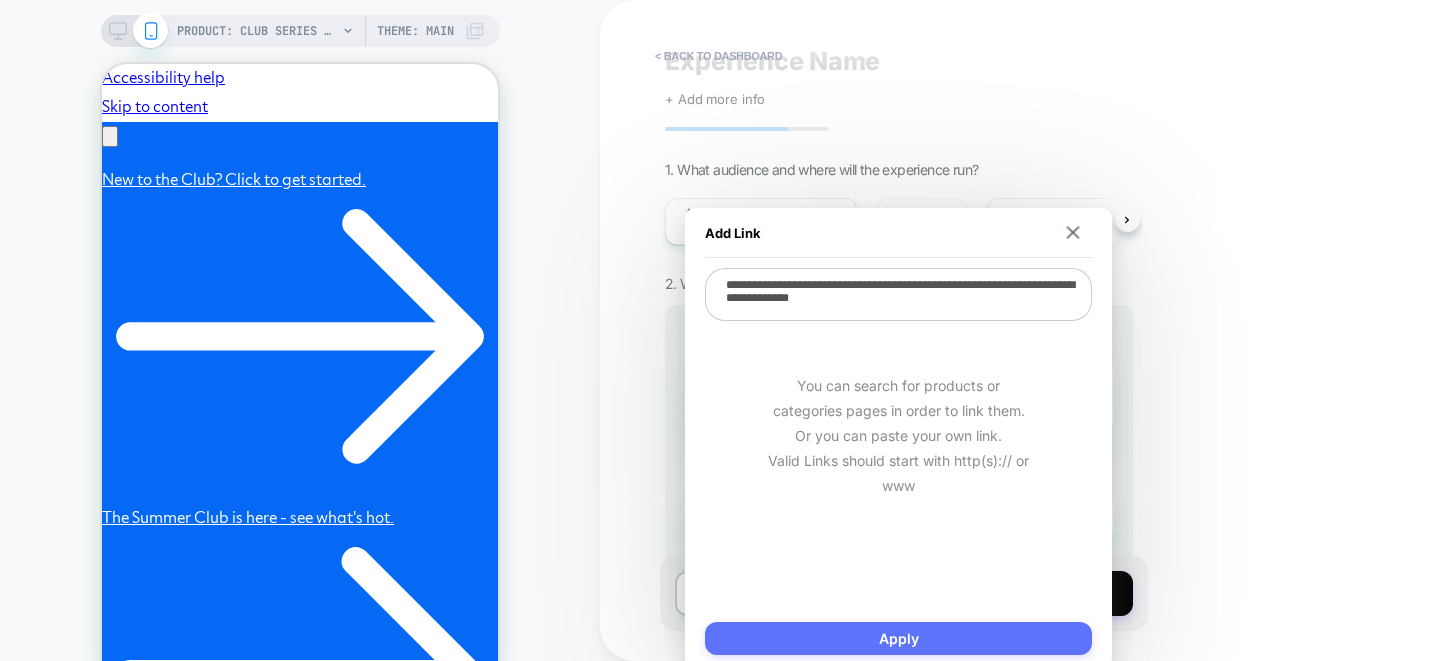 type on "**********" 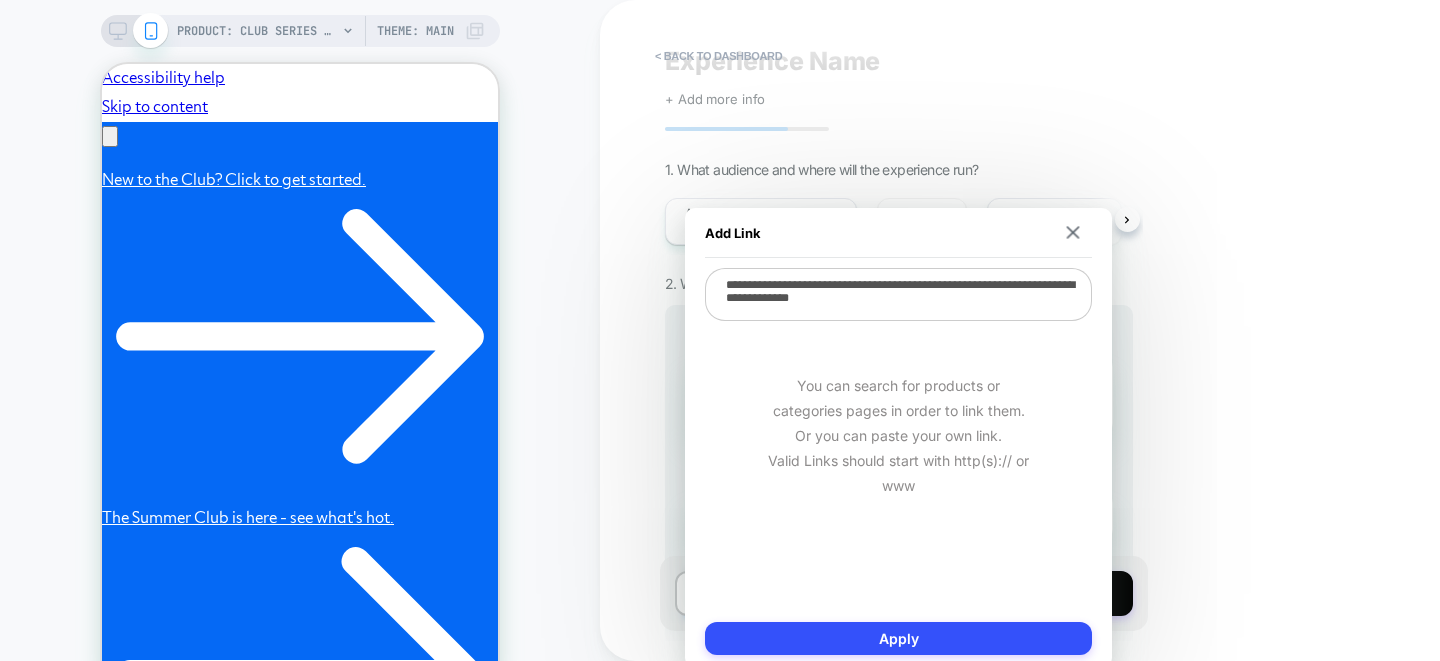 click on "Apply" at bounding box center (898, 638) 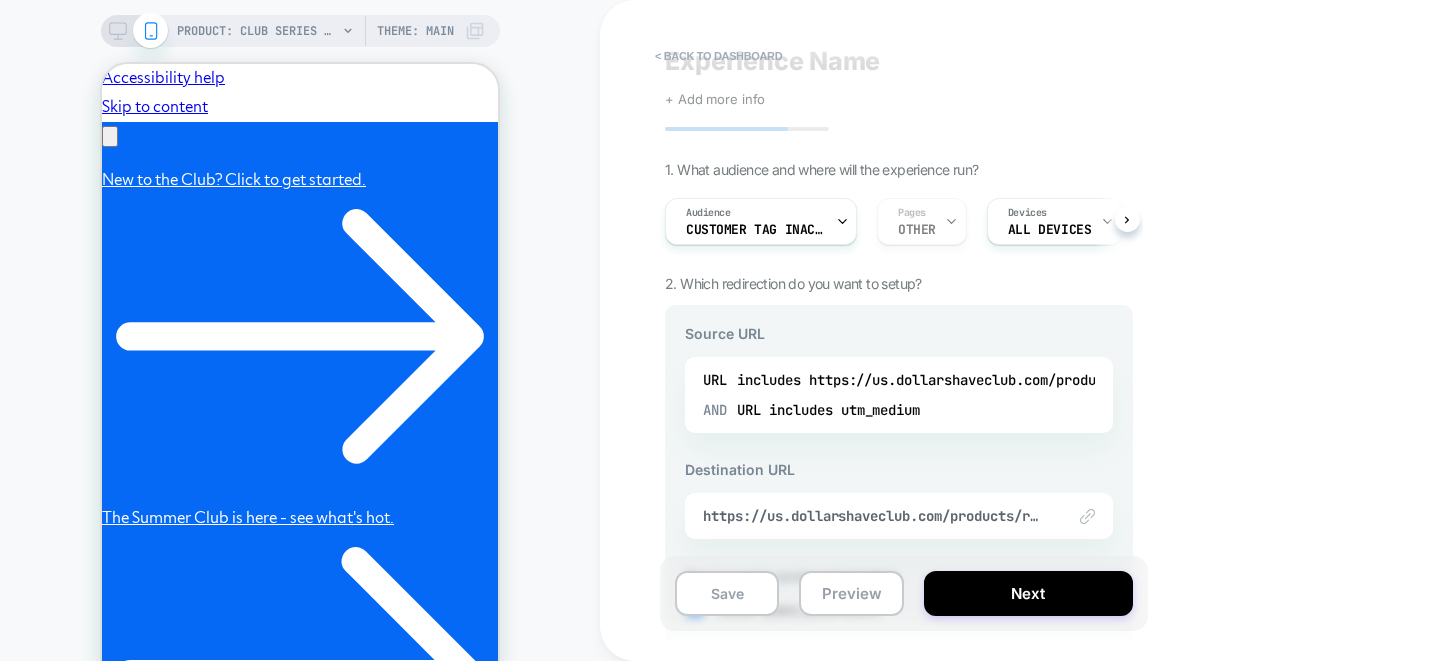 click on "Link to https://us.dollarshaveclub.com/products/razor-handle?view=bazaarvoice-handlesbundle" at bounding box center [899, 516] 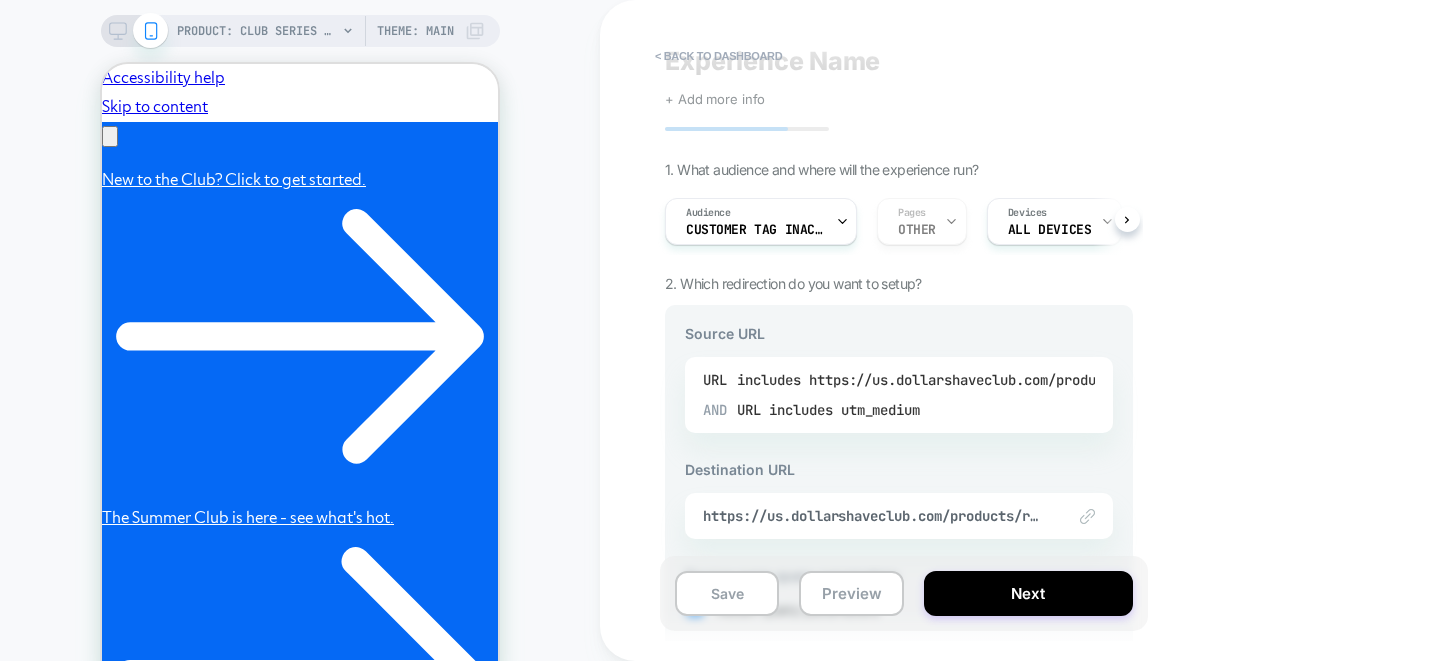scroll, scrollTop: 0, scrollLeft: 310, axis: horizontal 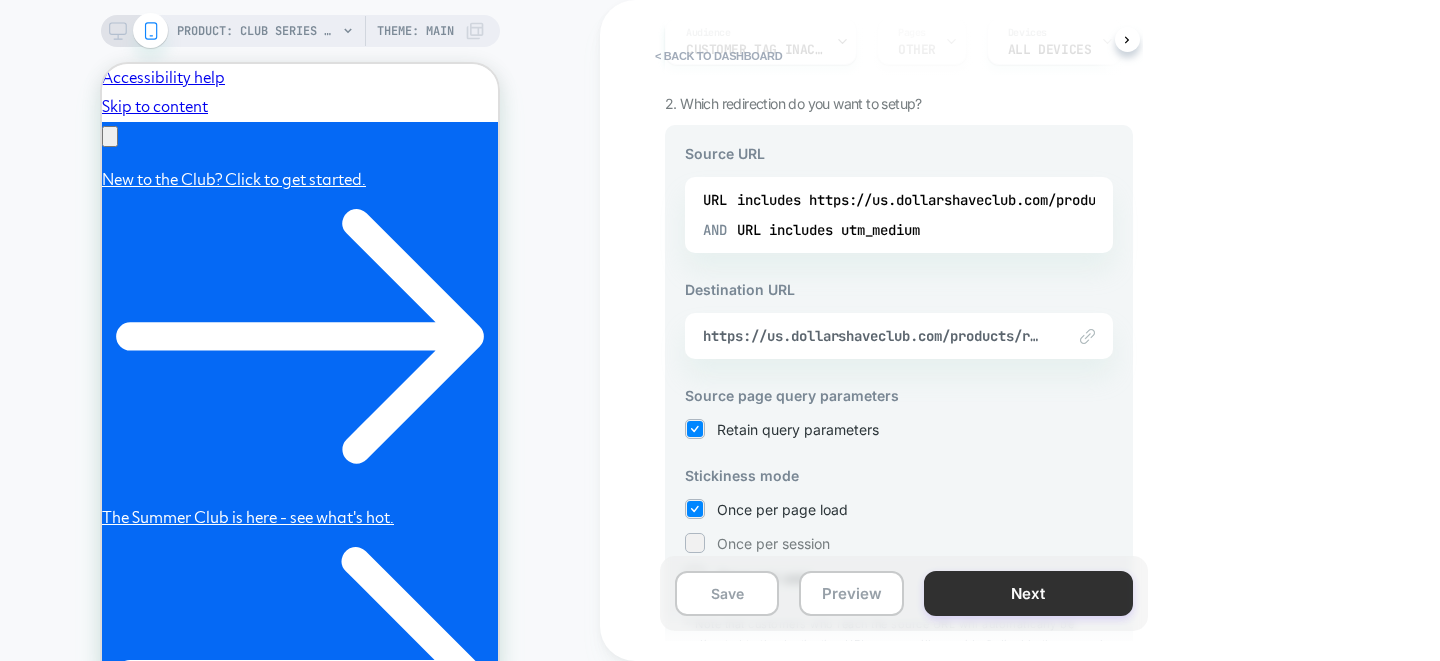 click on "Next" at bounding box center (1028, 593) 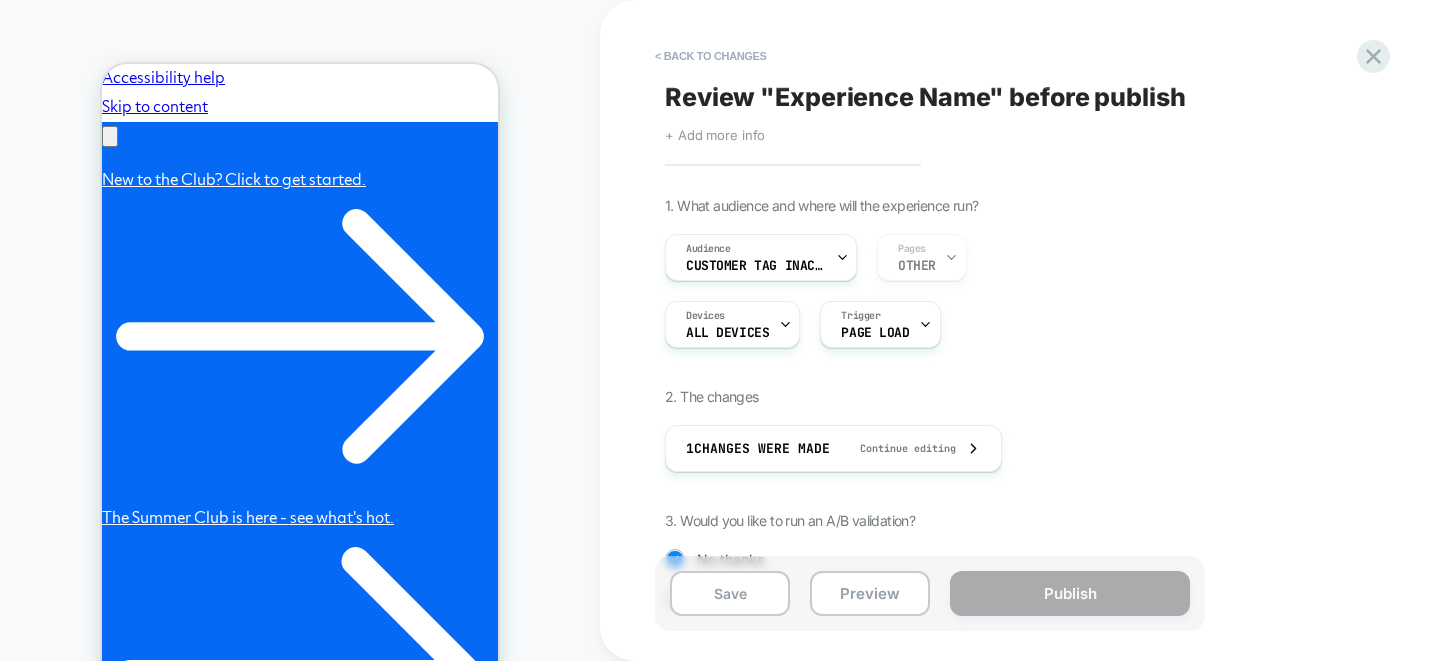 scroll, scrollTop: 19, scrollLeft: 0, axis: vertical 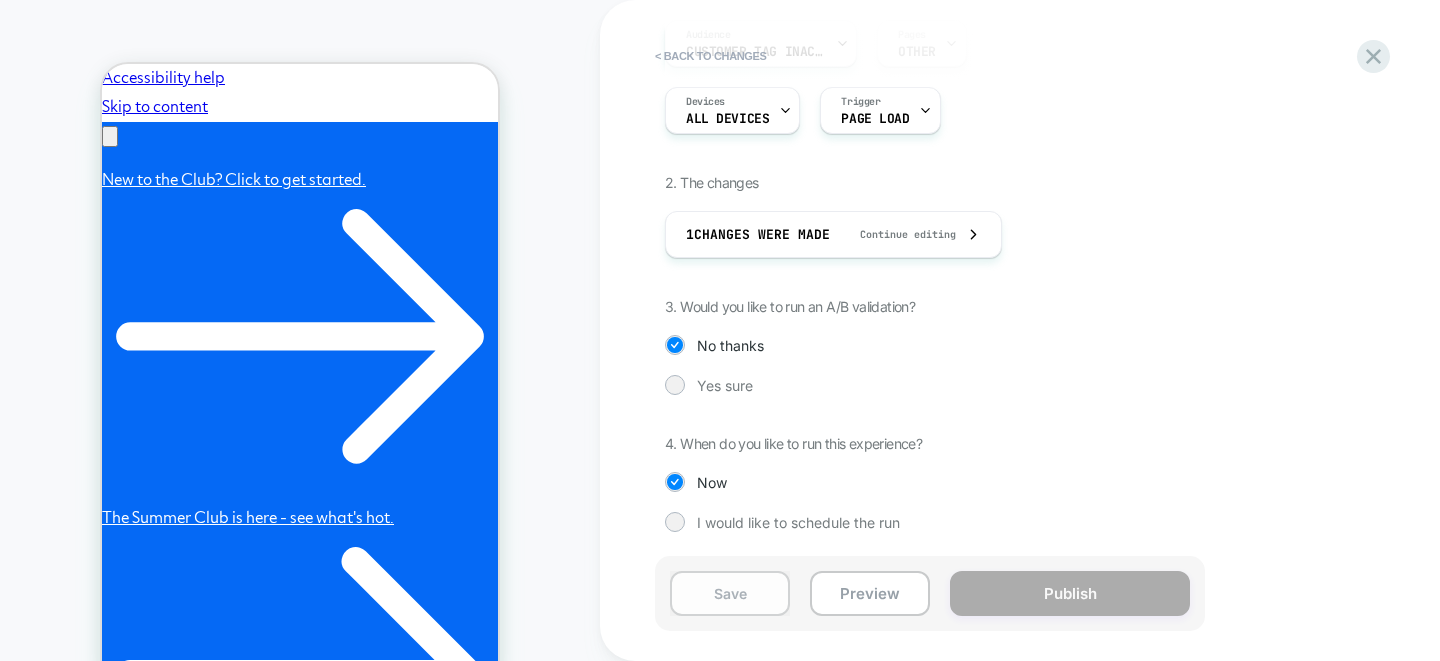 click on "Save" at bounding box center [730, 593] 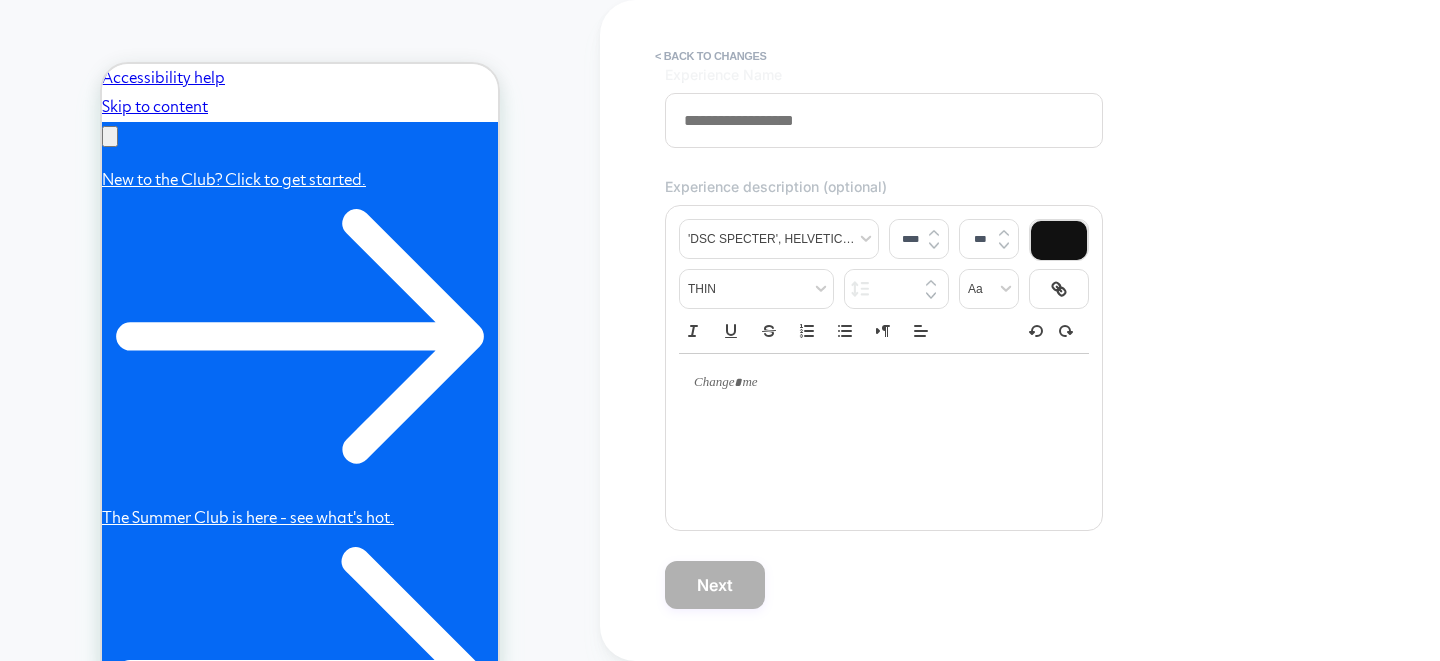 scroll, scrollTop: 0, scrollLeft: 0, axis: both 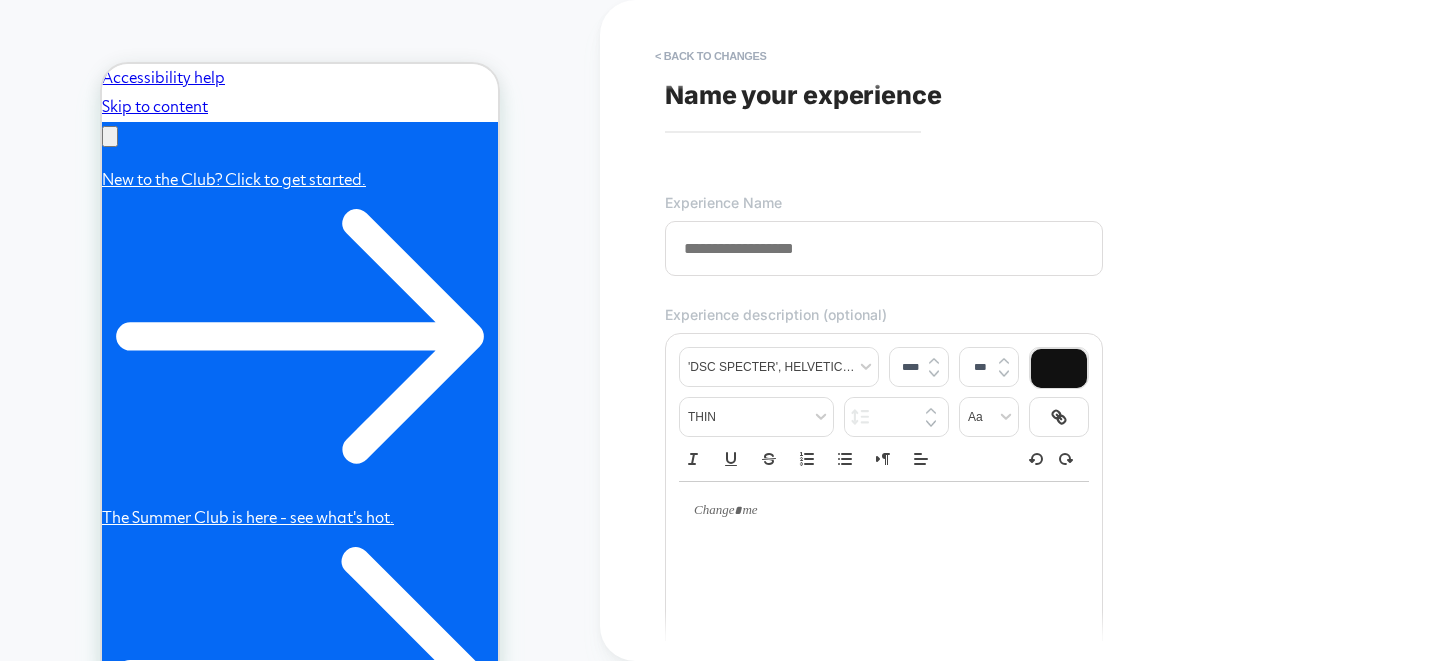click on "Name your experience" at bounding box center [803, 95] 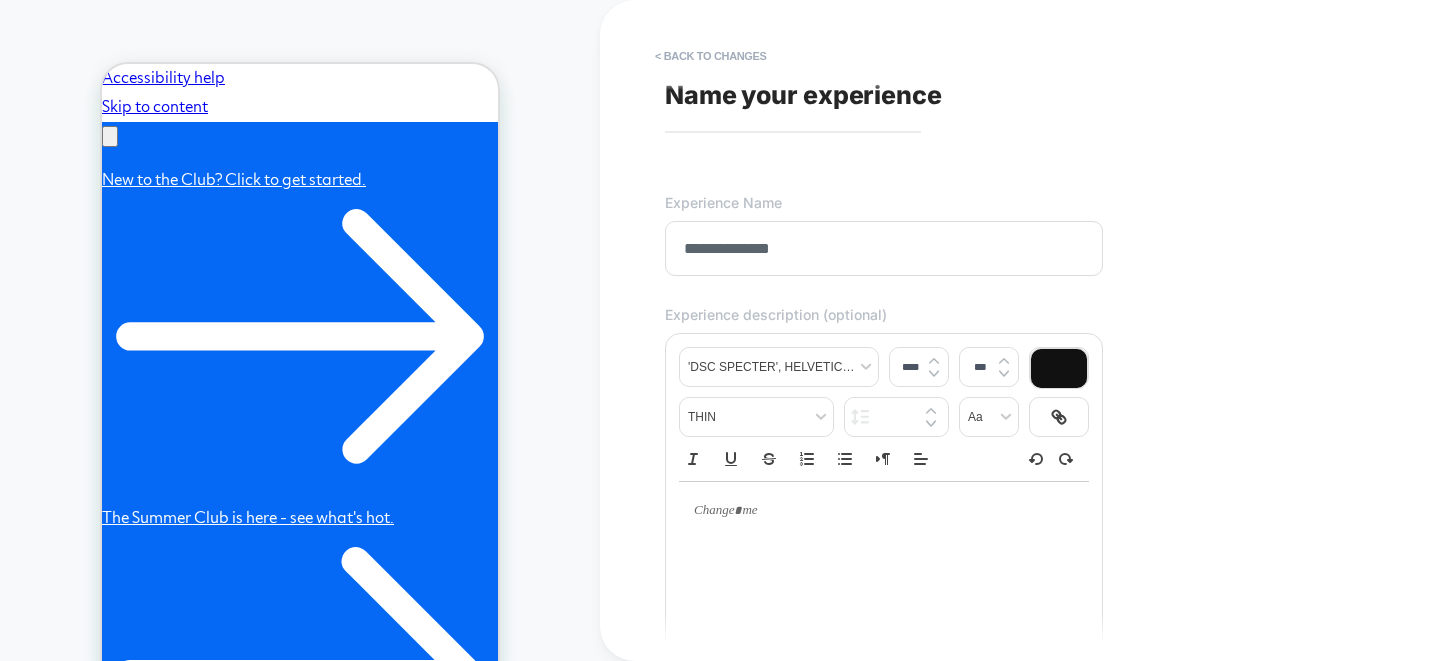 scroll, scrollTop: 0, scrollLeft: 0, axis: both 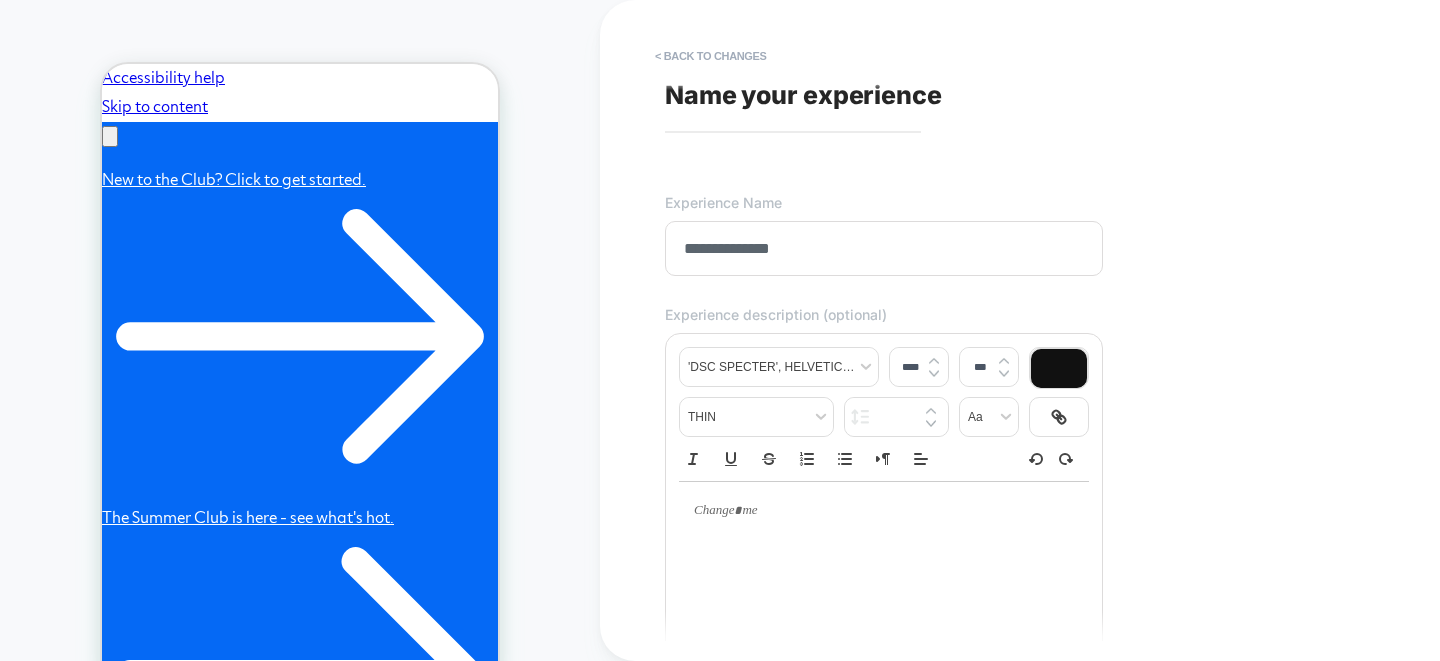 paste on "**********" 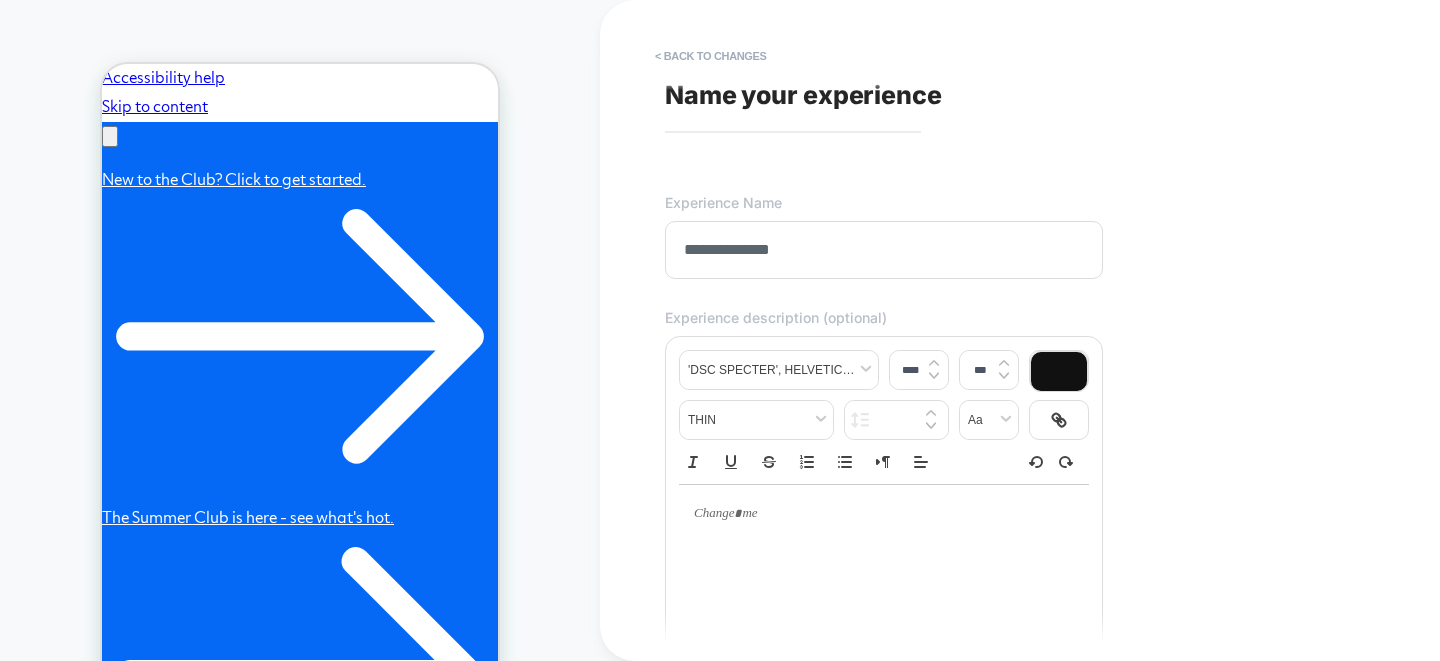 scroll, scrollTop: 0, scrollLeft: 0, axis: both 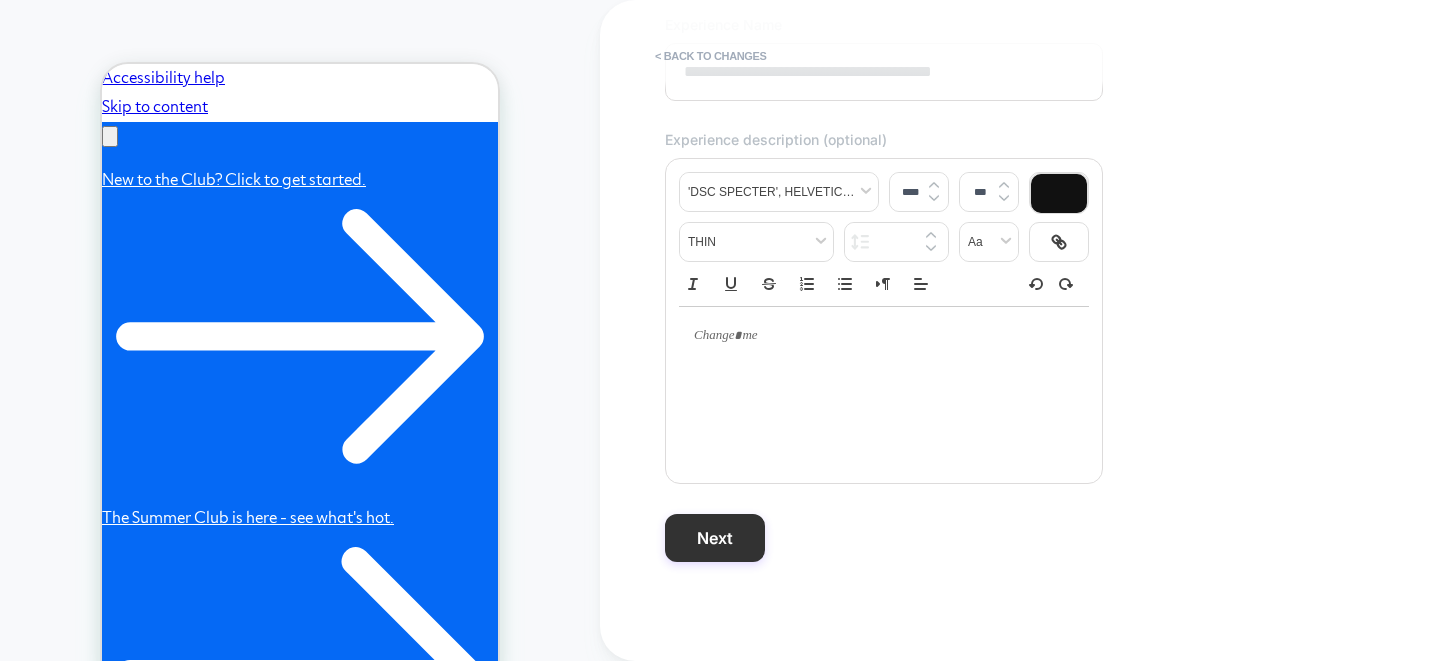 type on "**********" 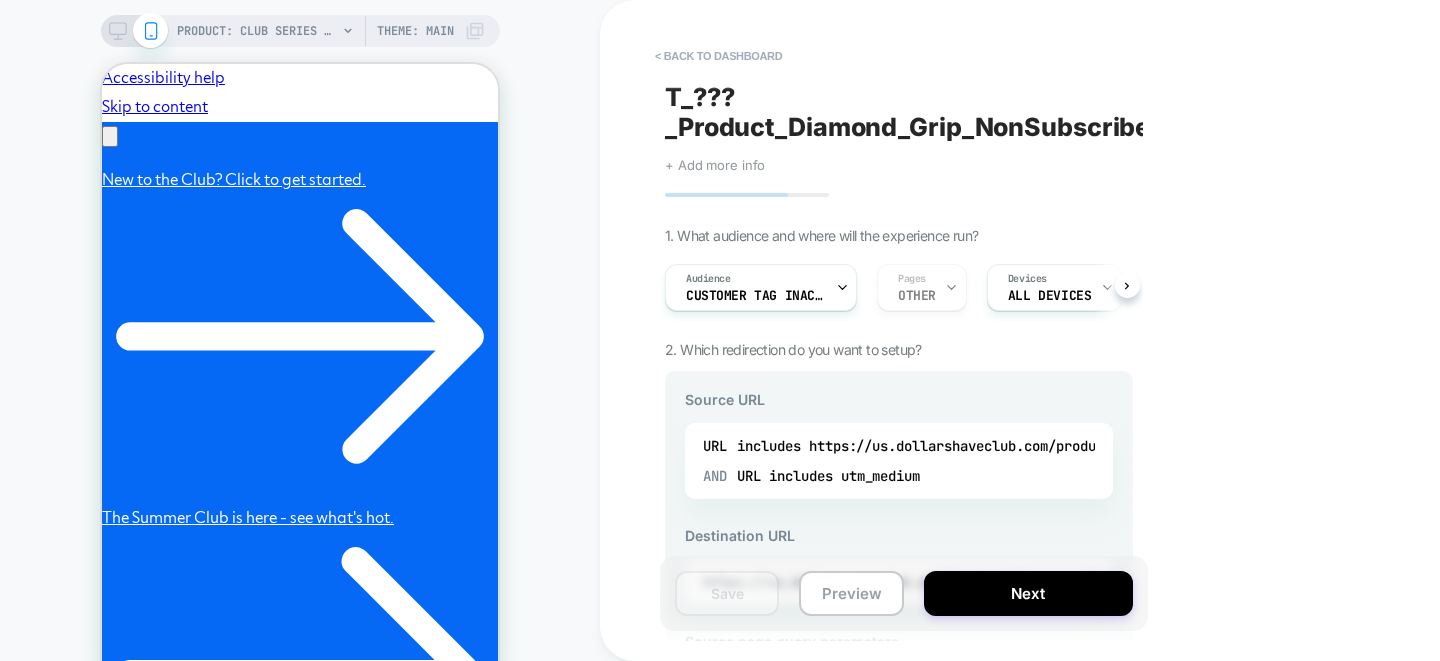 scroll, scrollTop: 0, scrollLeft: 310, axis: horizontal 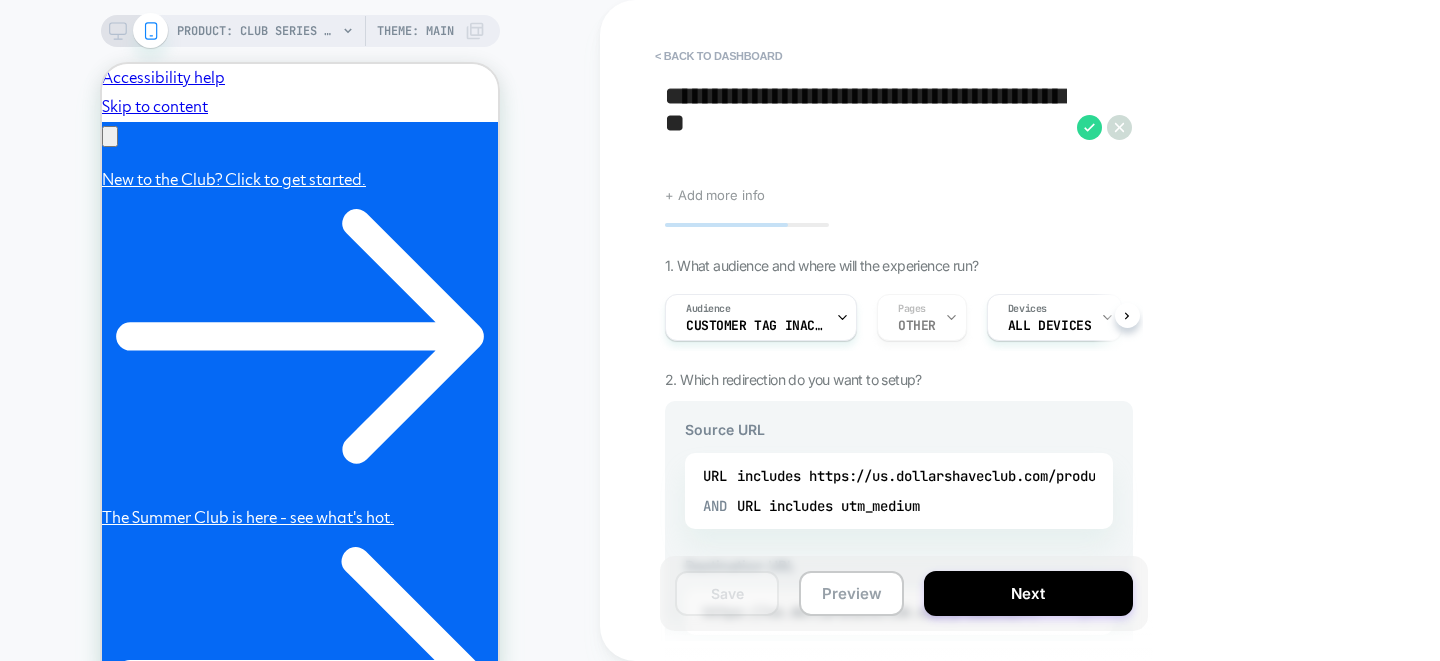 paste on "*******" 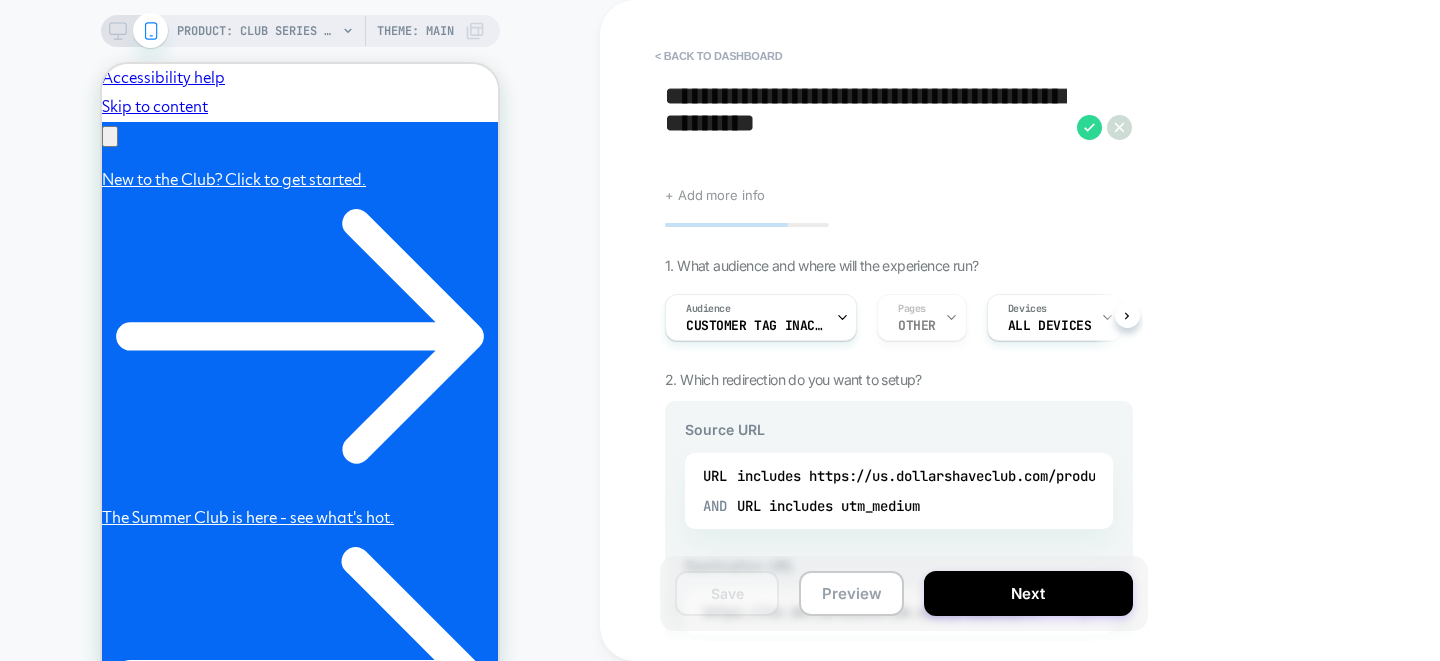 type on "**********" 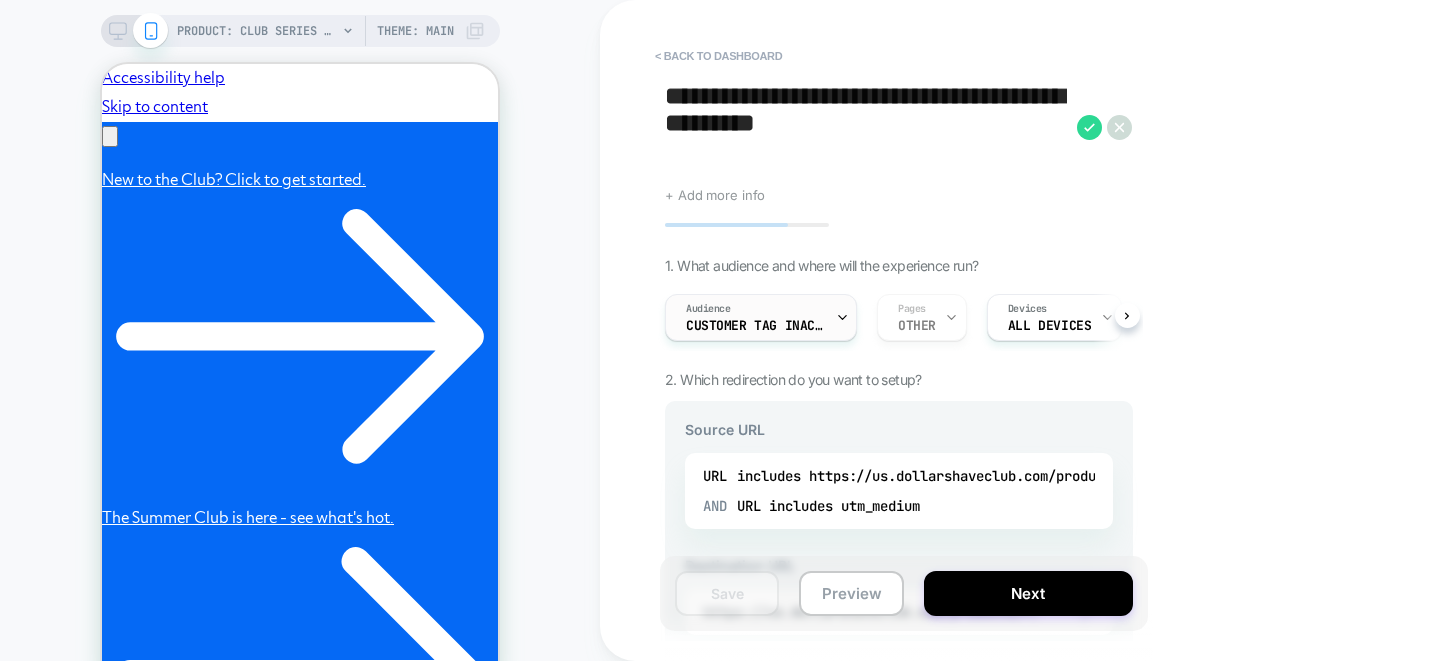 scroll, scrollTop: 0, scrollLeft: 0, axis: both 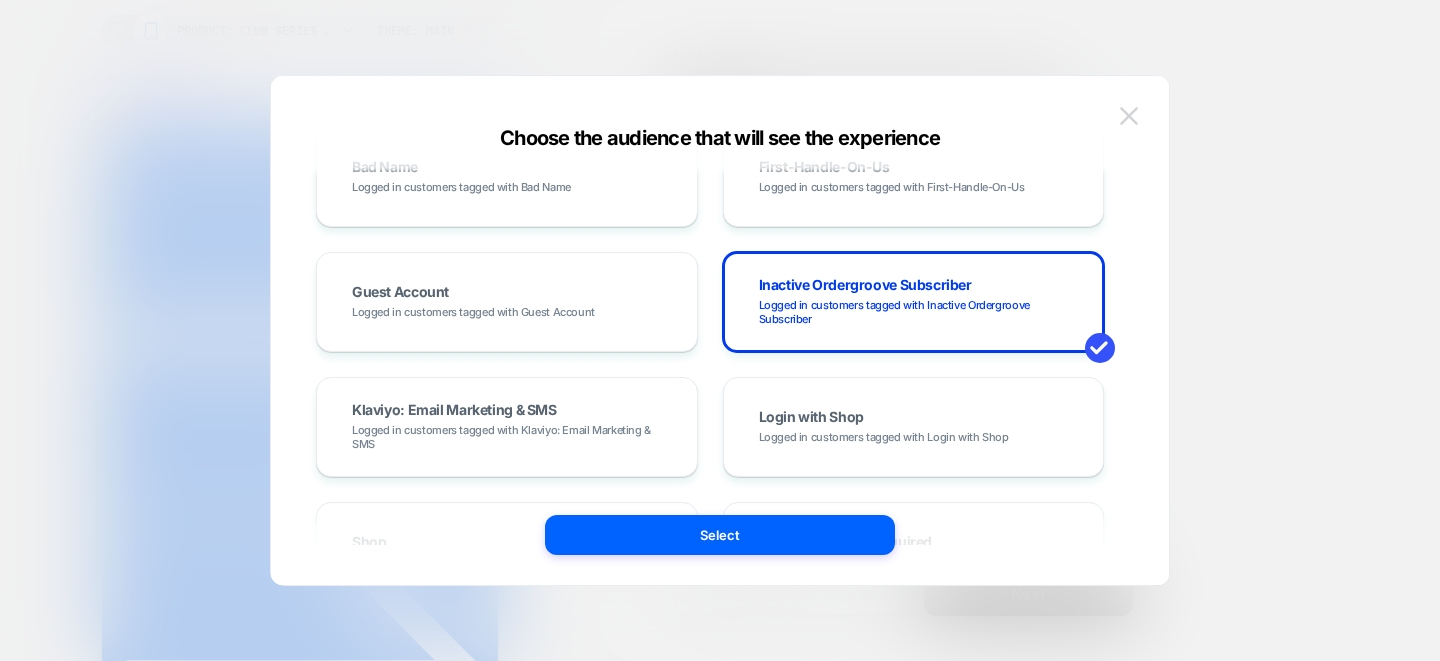 click at bounding box center [1129, 116] 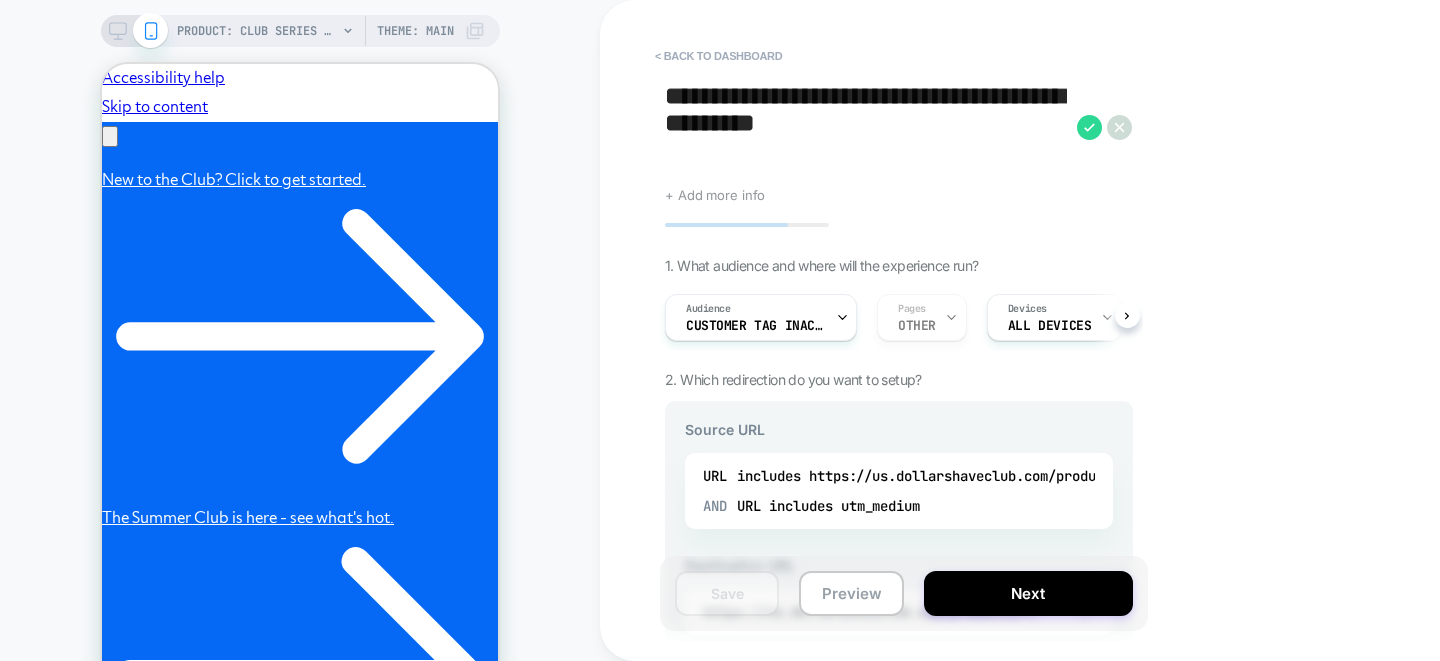 scroll, scrollTop: 0, scrollLeft: 310, axis: horizontal 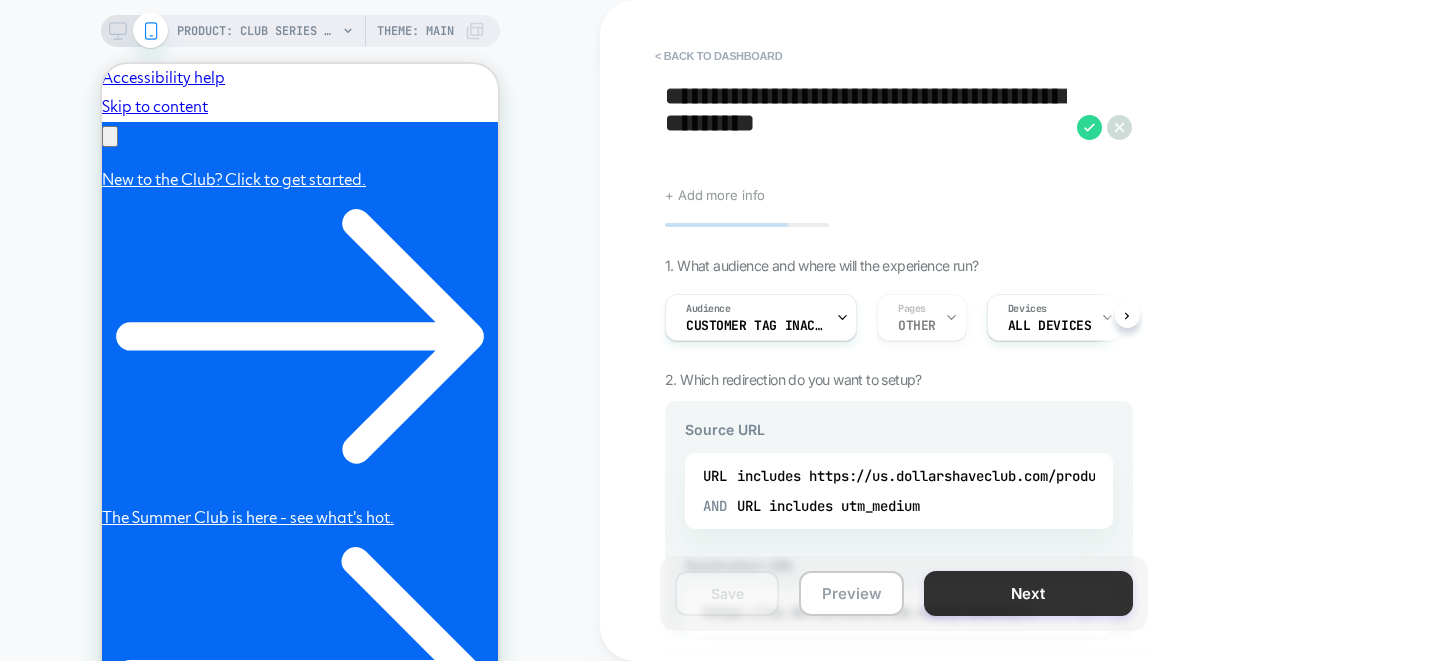 click on "Next" at bounding box center (1028, 593) 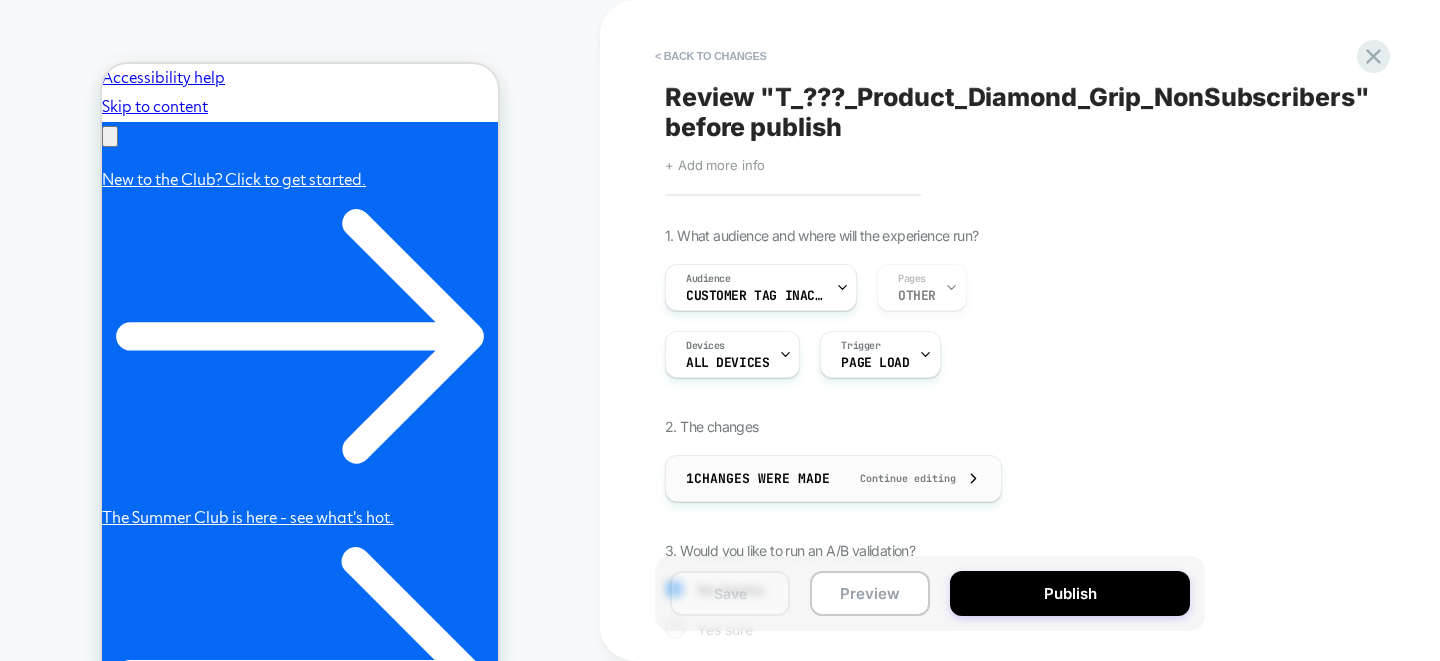 scroll, scrollTop: 0, scrollLeft: 0, axis: both 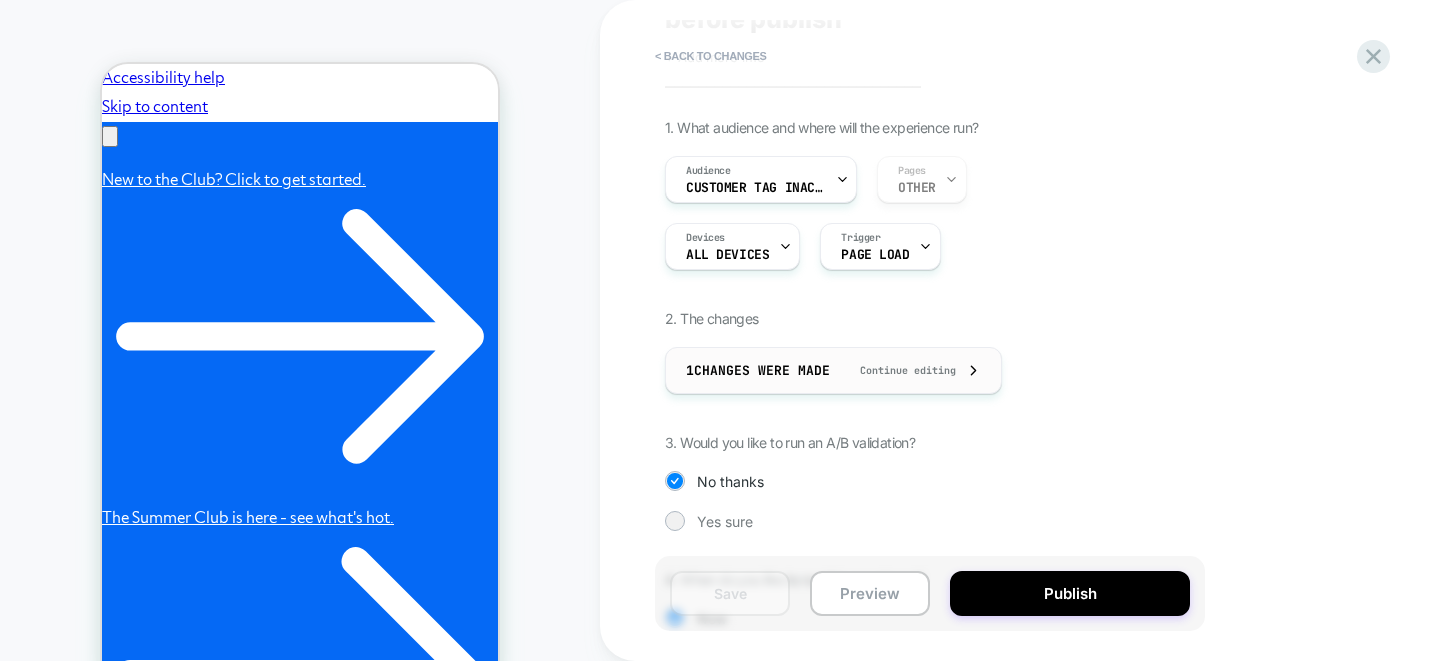 click on "Continue editing" at bounding box center (898, 370) 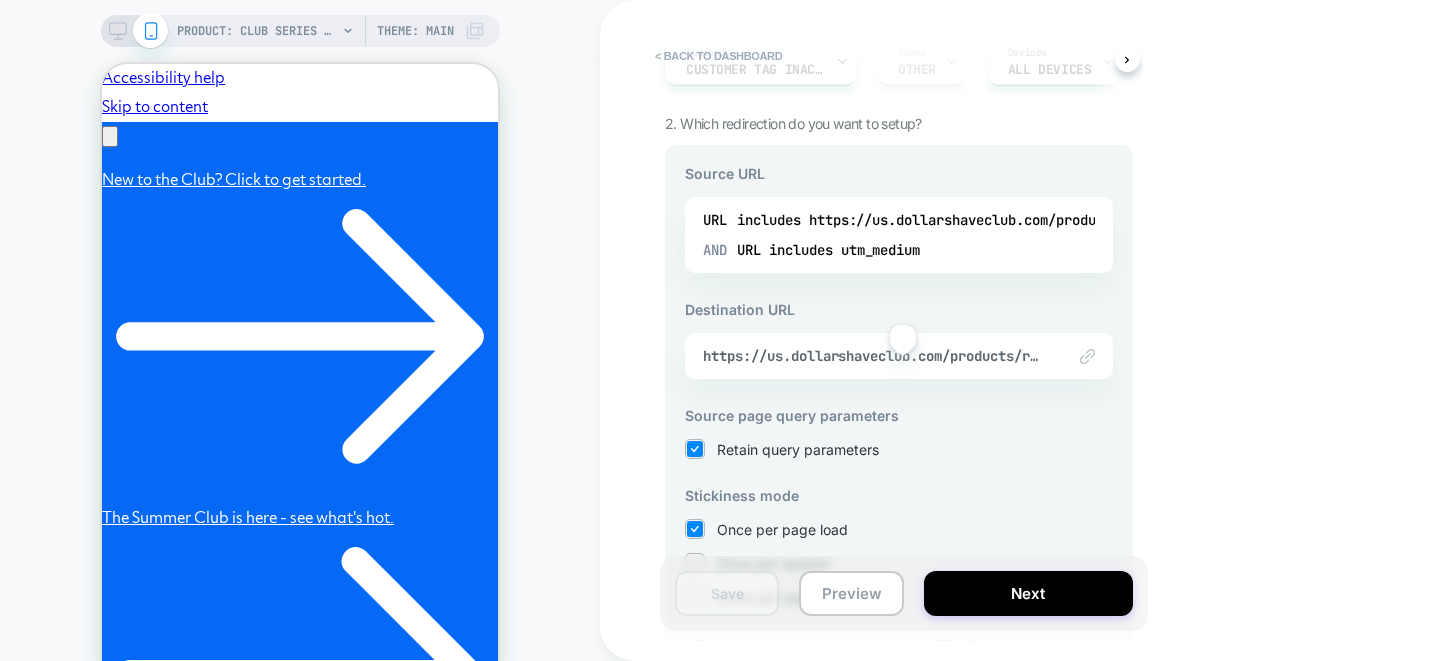 scroll, scrollTop: 0, scrollLeft: 0, axis: both 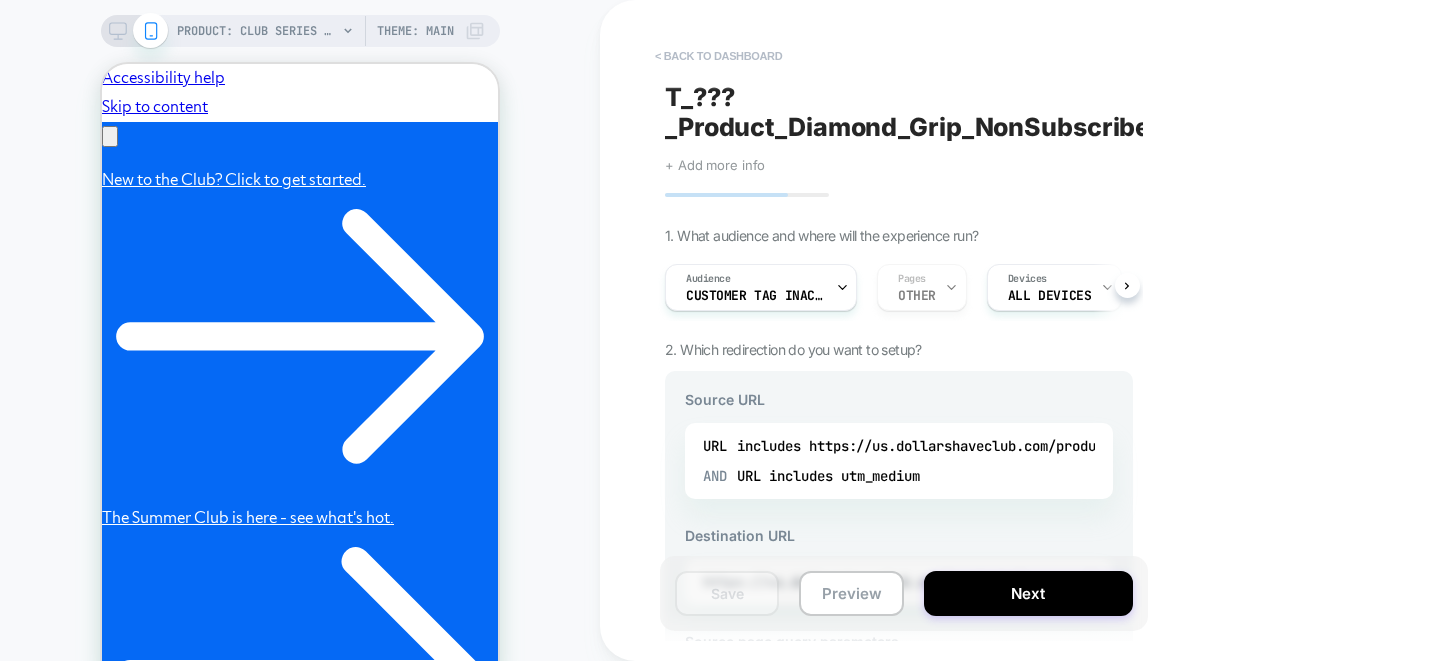 click on "< back to dashboard" at bounding box center [718, 56] 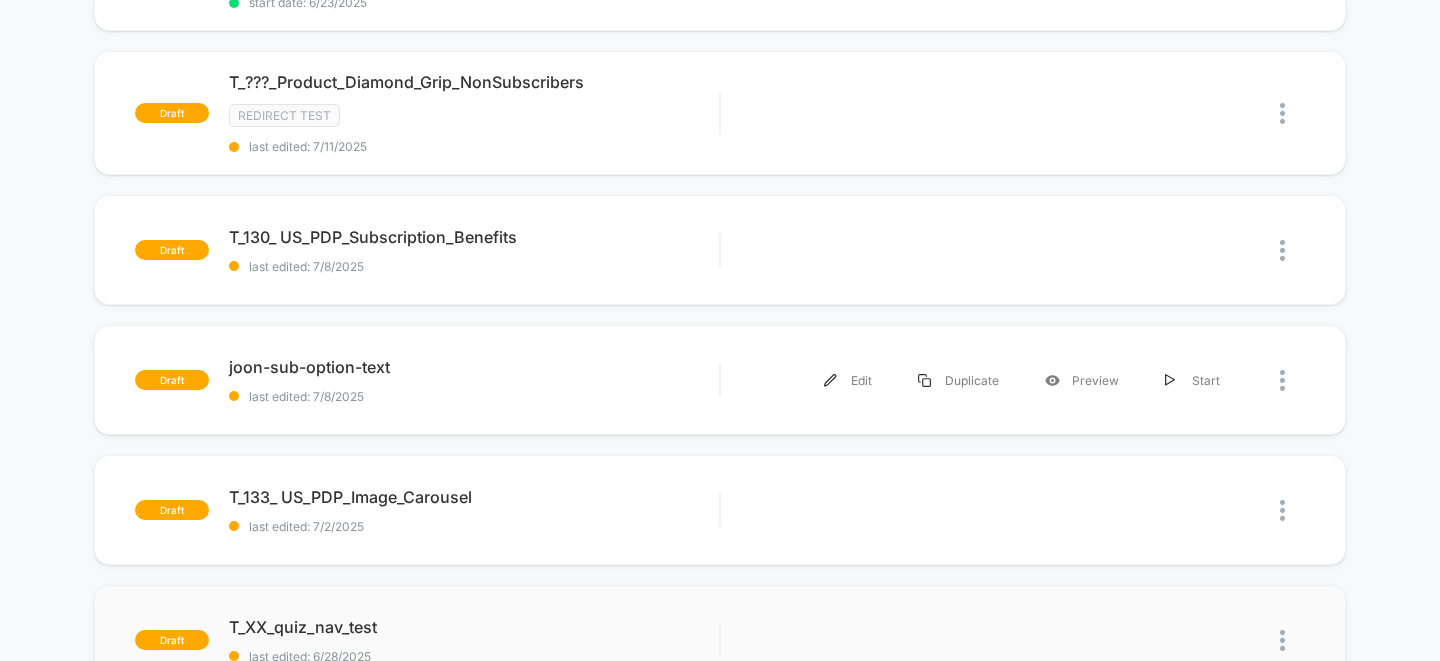 scroll, scrollTop: 865, scrollLeft: 0, axis: vertical 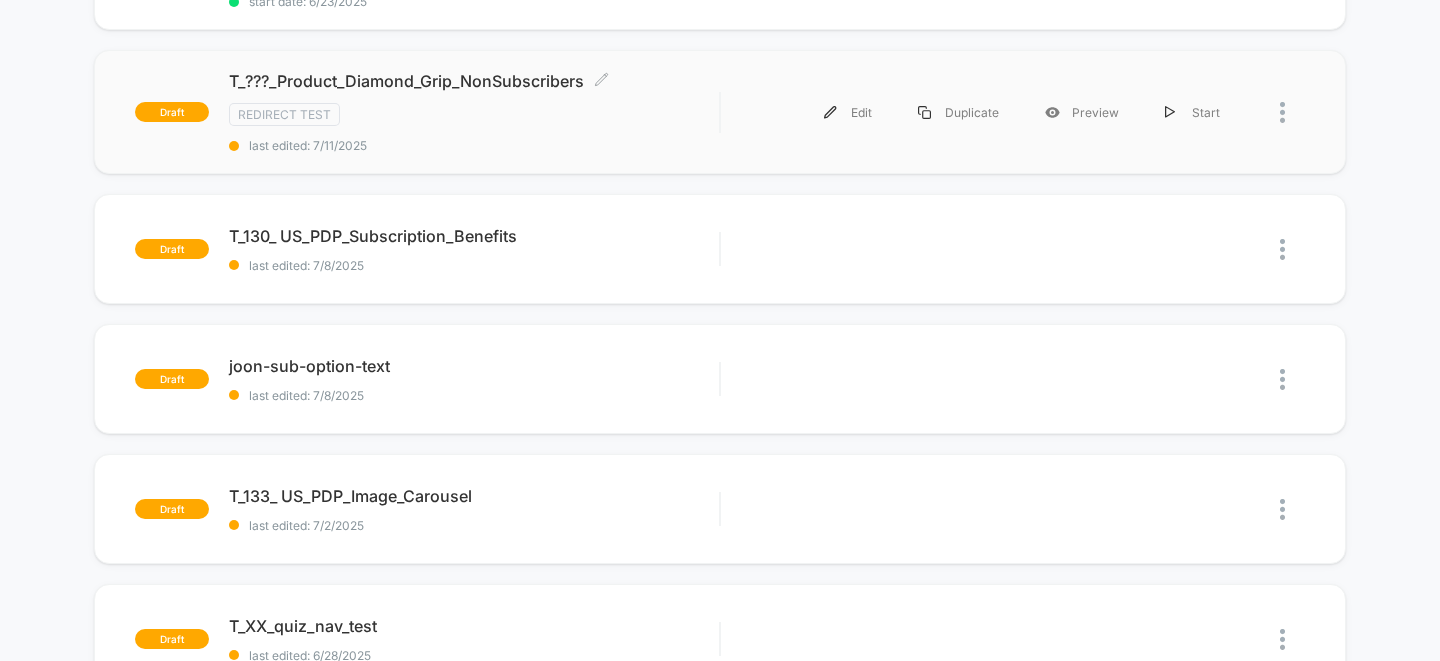 click on "T_???_Product_Diamond_Grip_NonSubscribers Click to edit experience details" at bounding box center [474, 81] 